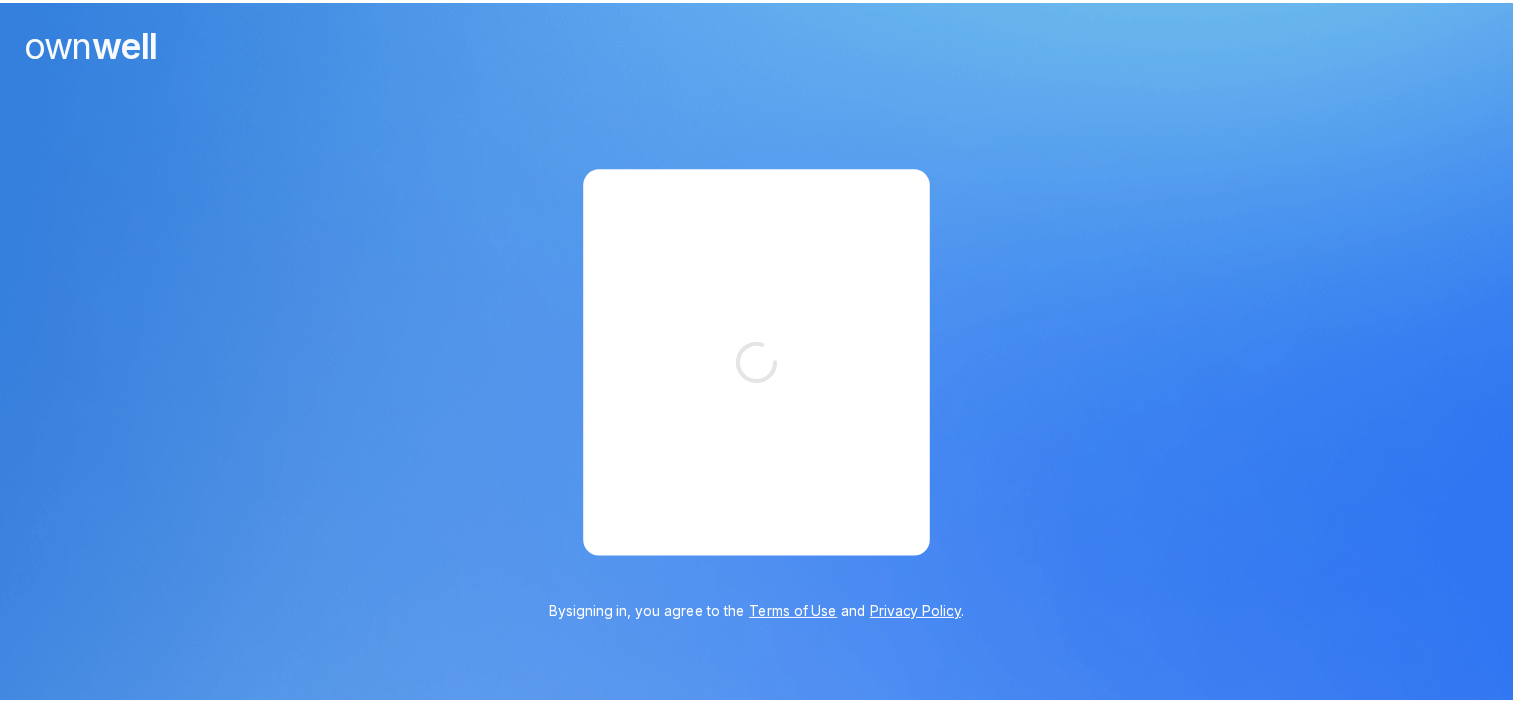 scroll, scrollTop: 0, scrollLeft: 0, axis: both 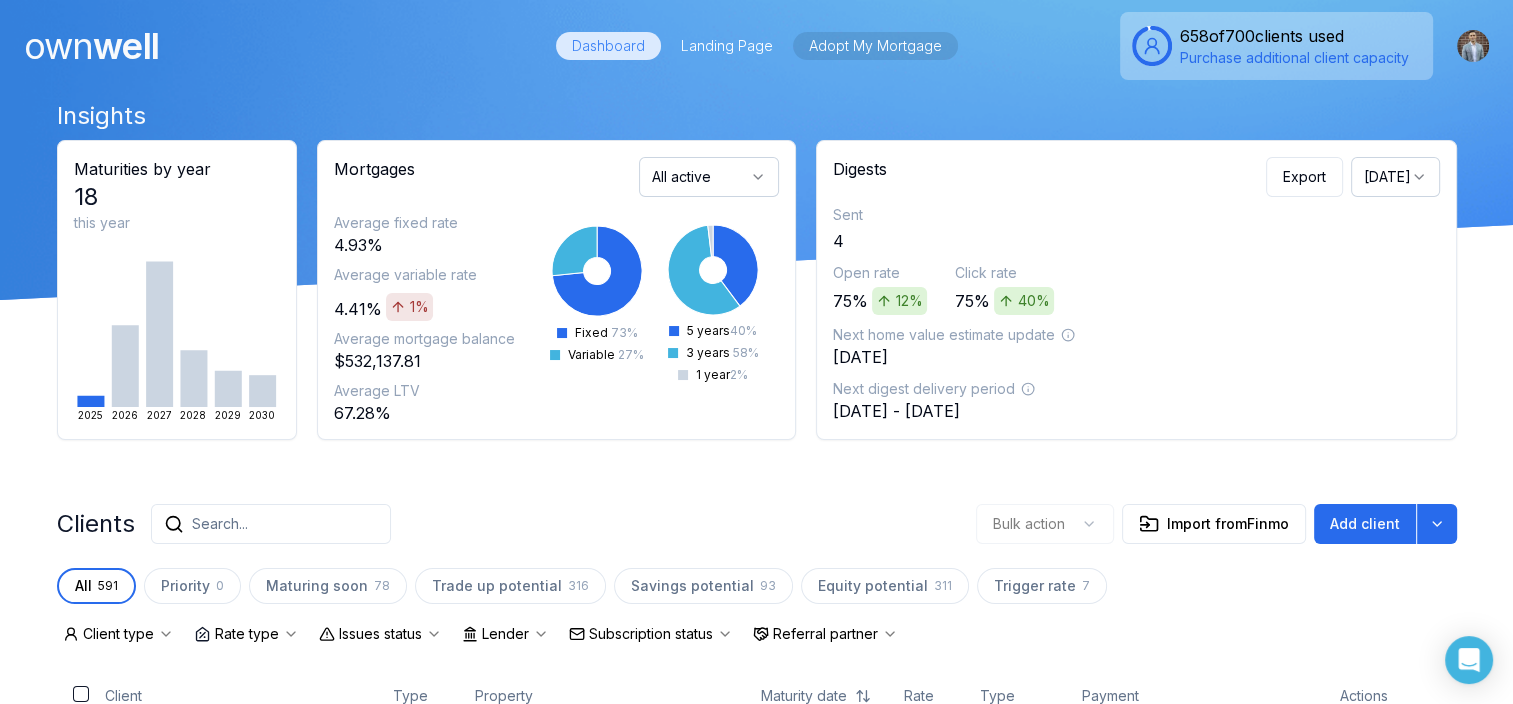 click on "Adopt My Mortgage" at bounding box center (875, 46) 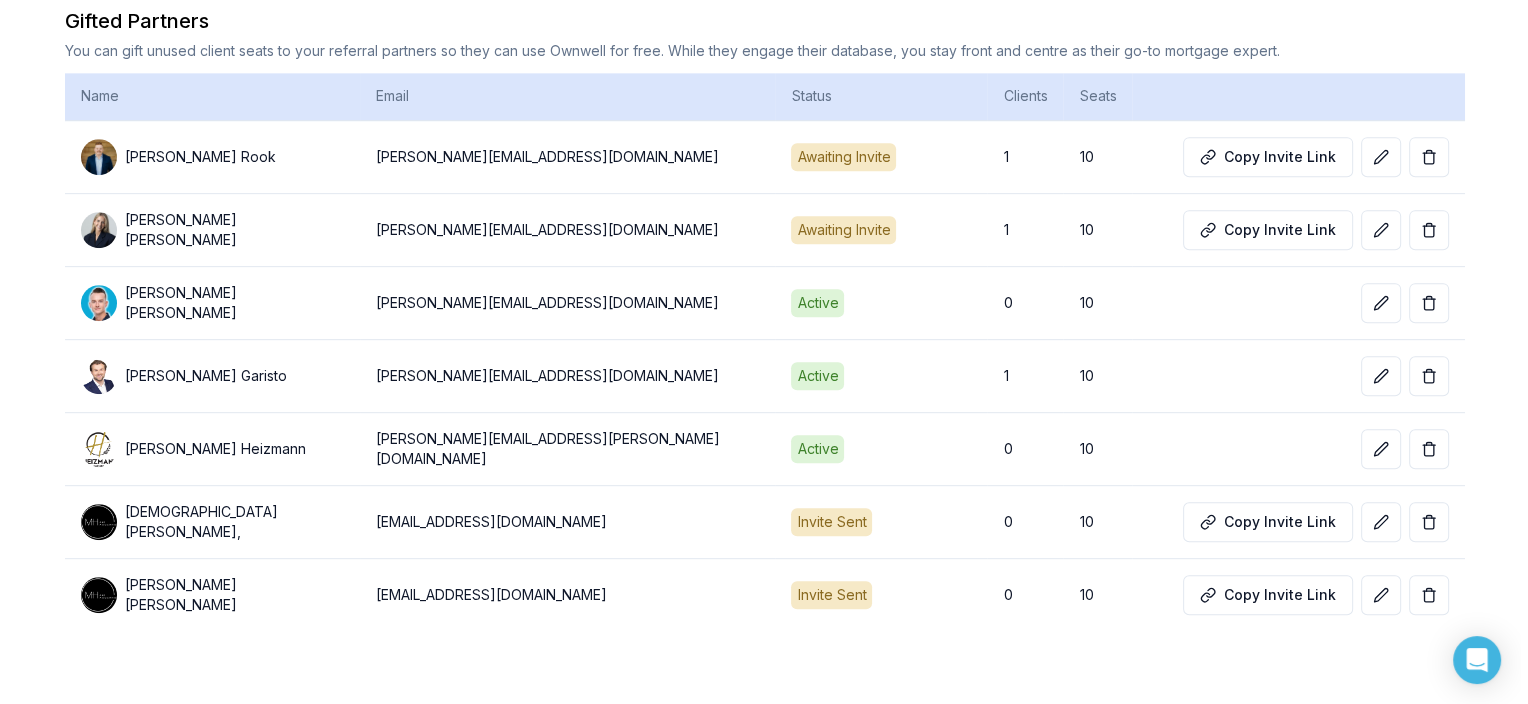 scroll, scrollTop: 904, scrollLeft: 0, axis: vertical 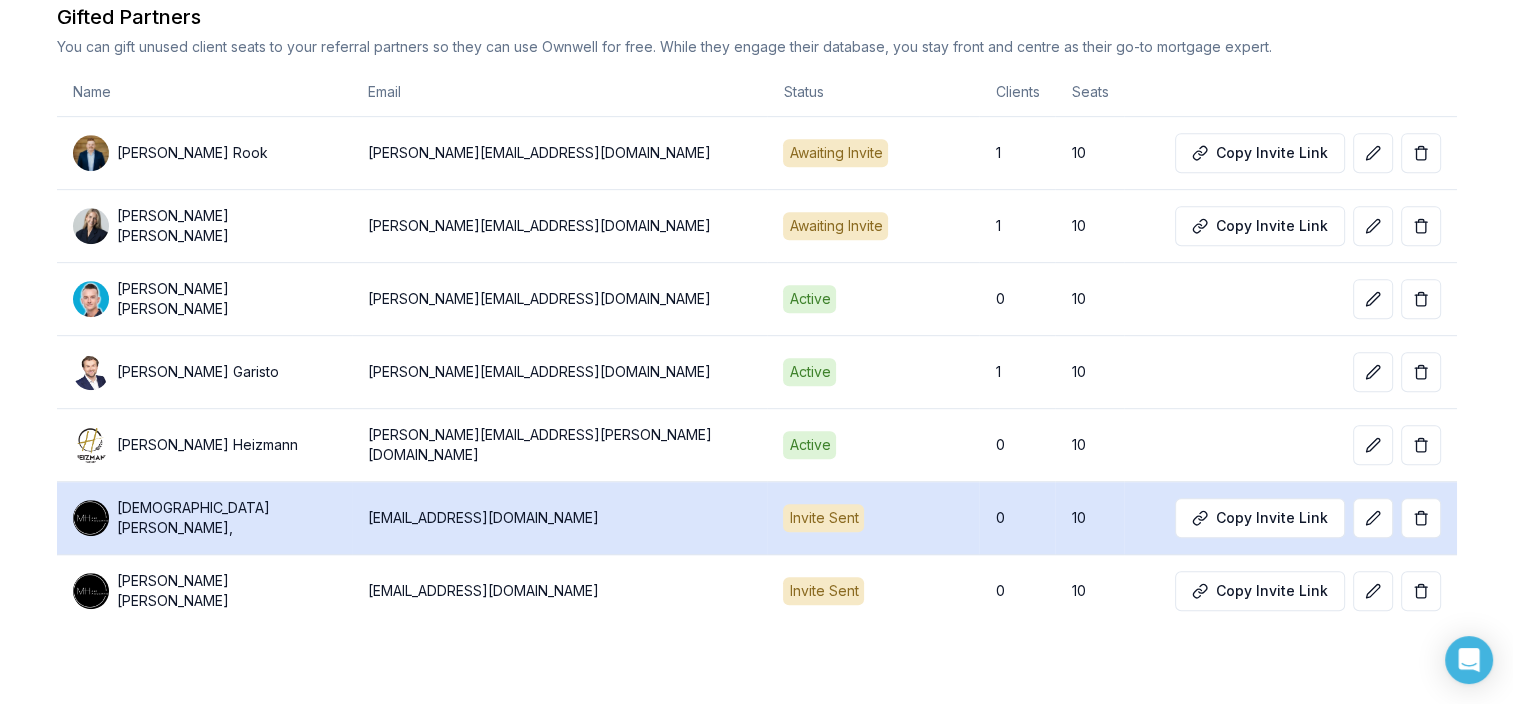 click on "[EMAIL_ADDRESS][DOMAIN_NAME]" at bounding box center [560, 518] 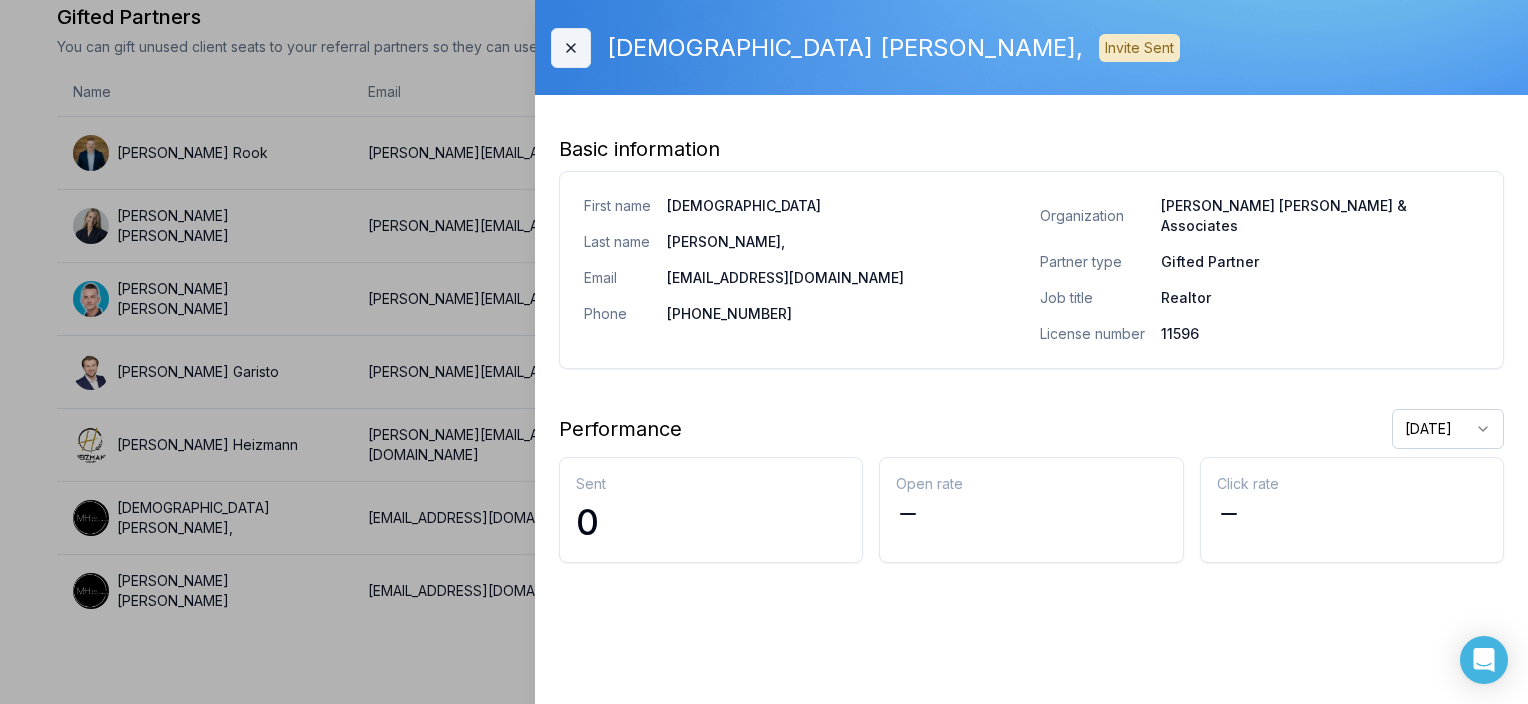 click on "Close" at bounding box center [571, 48] 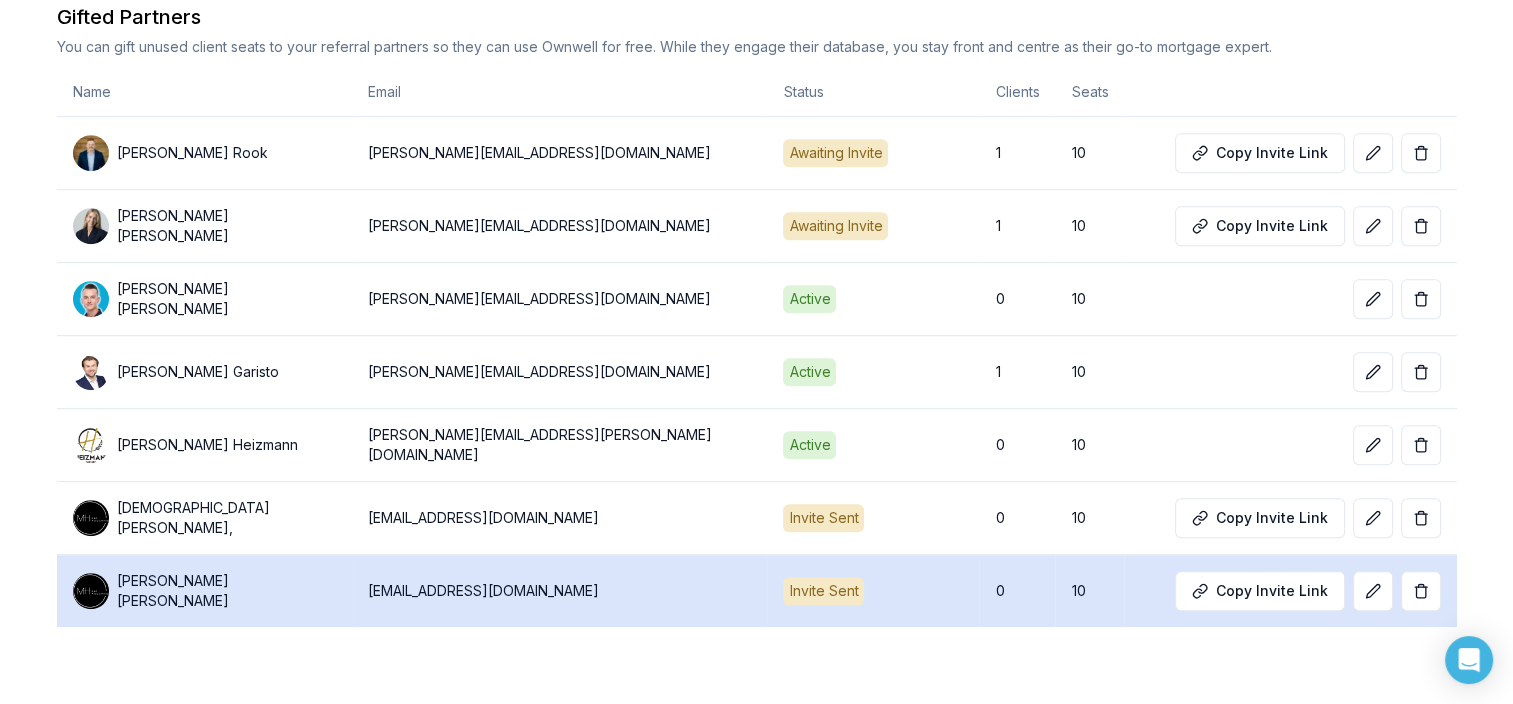 click on "[PERSON_NAME]" at bounding box center [226, 591] 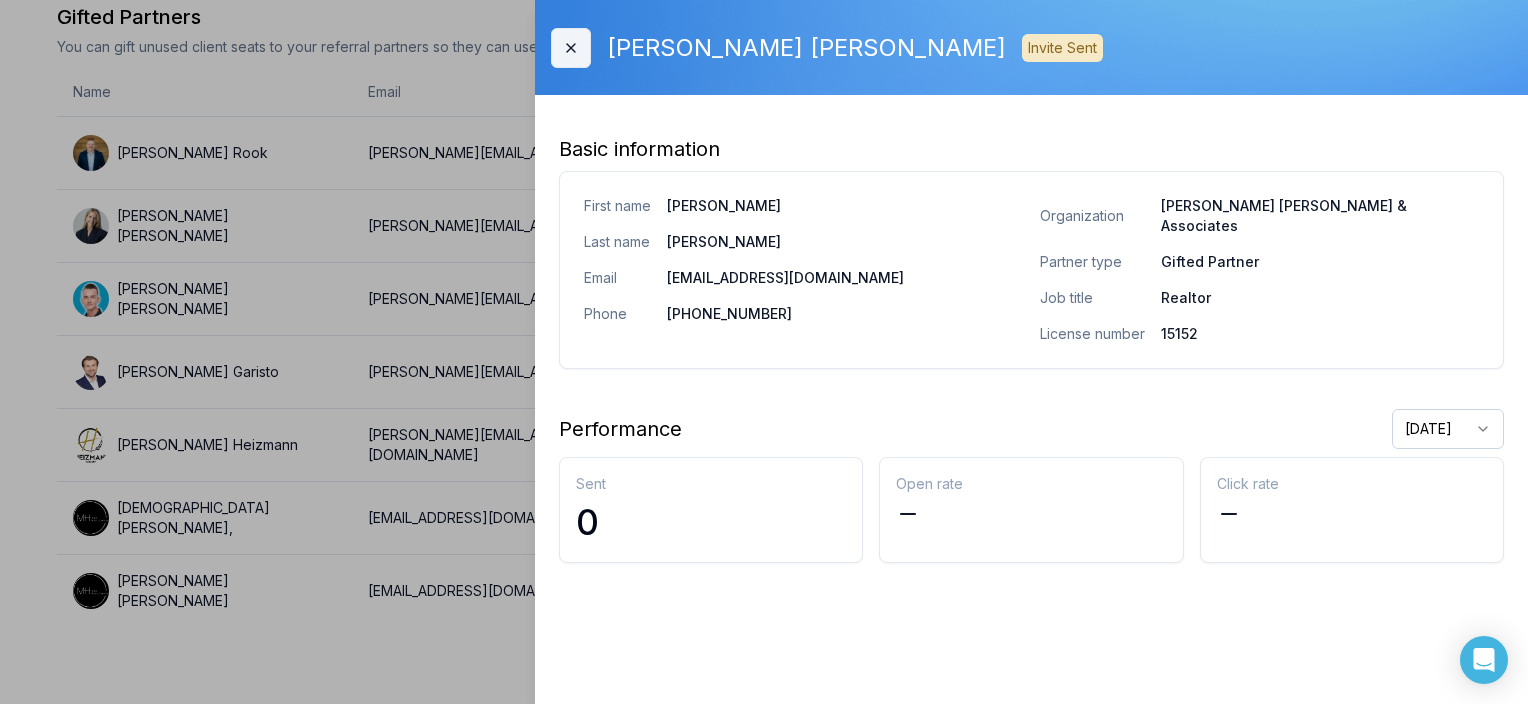 click on "Close" at bounding box center [571, 48] 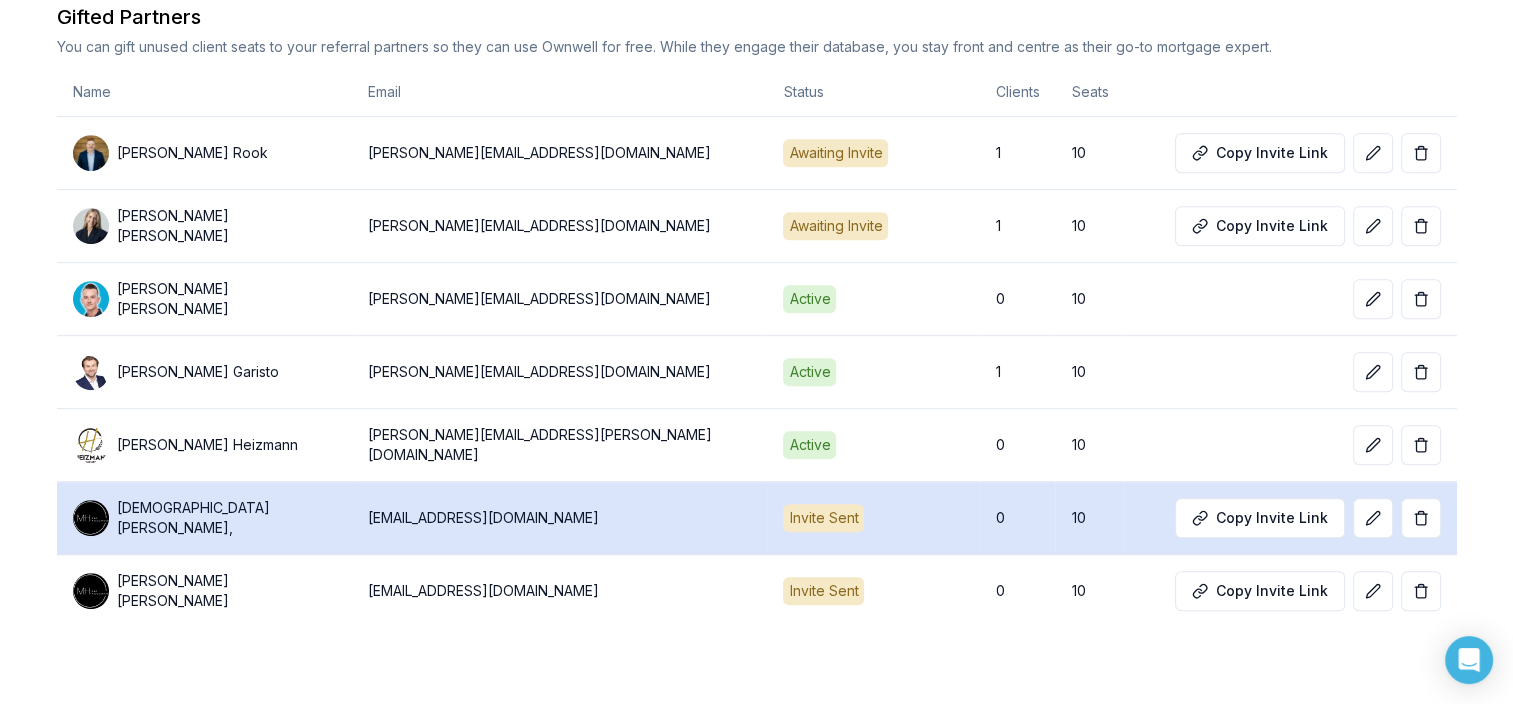click on "[PERSON_NAME]," at bounding box center (204, 518) 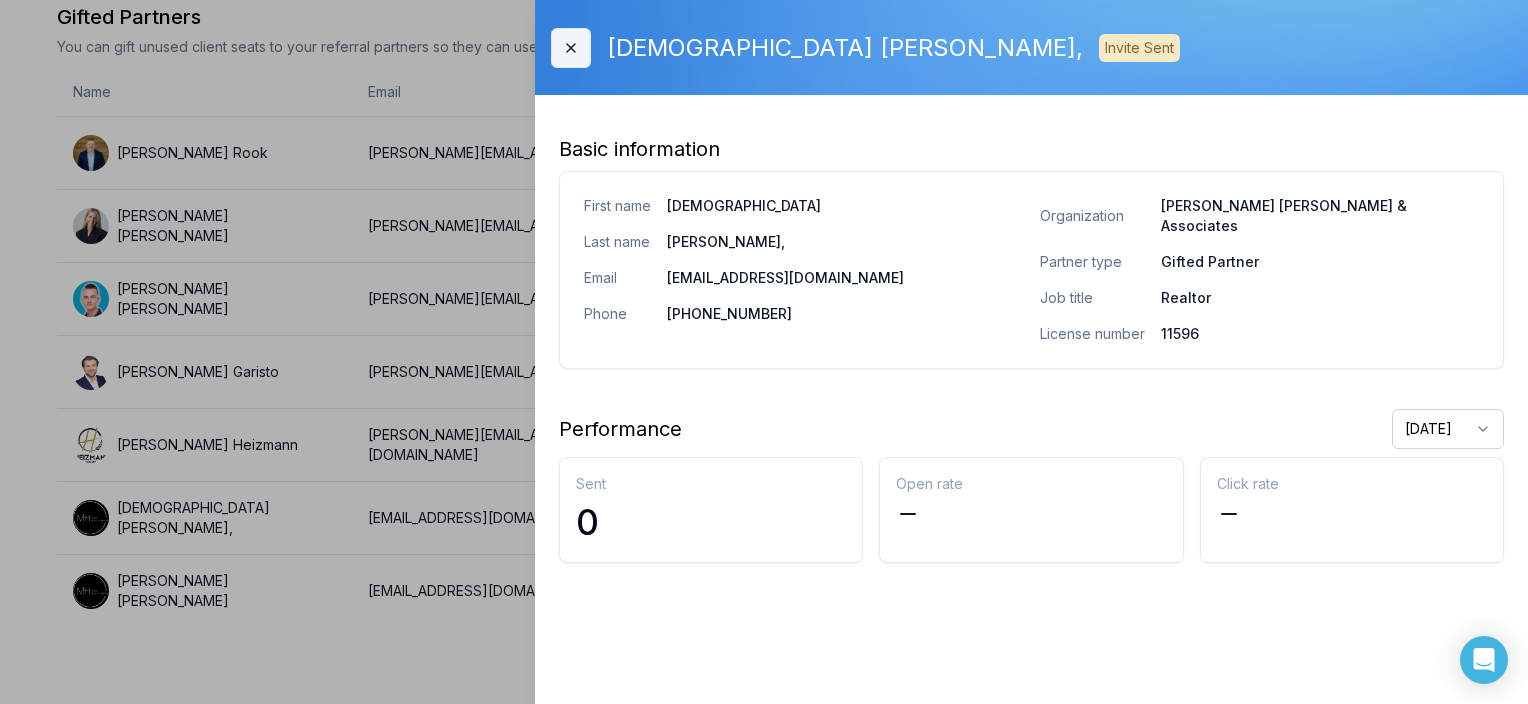 click on "Close" at bounding box center (571, 48) 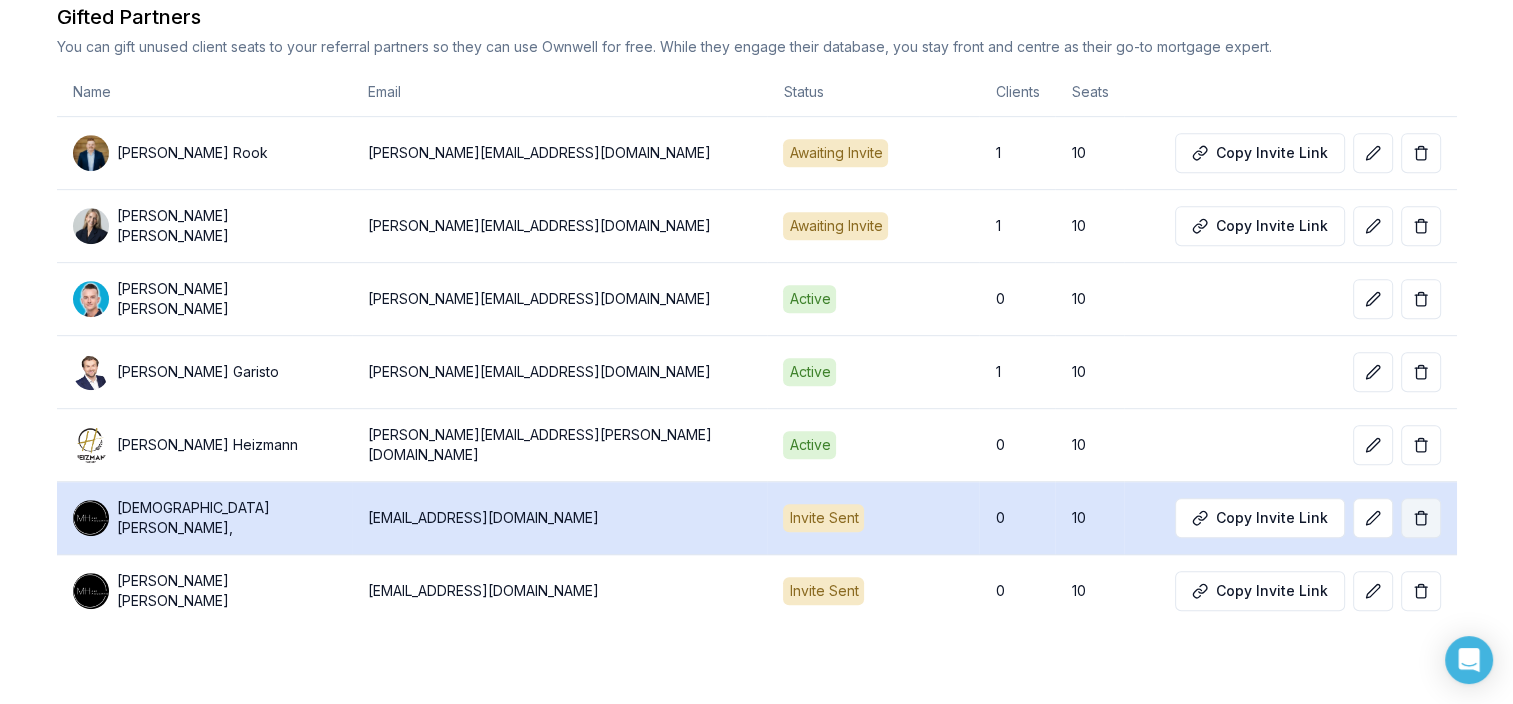 click at bounding box center (1421, 518) 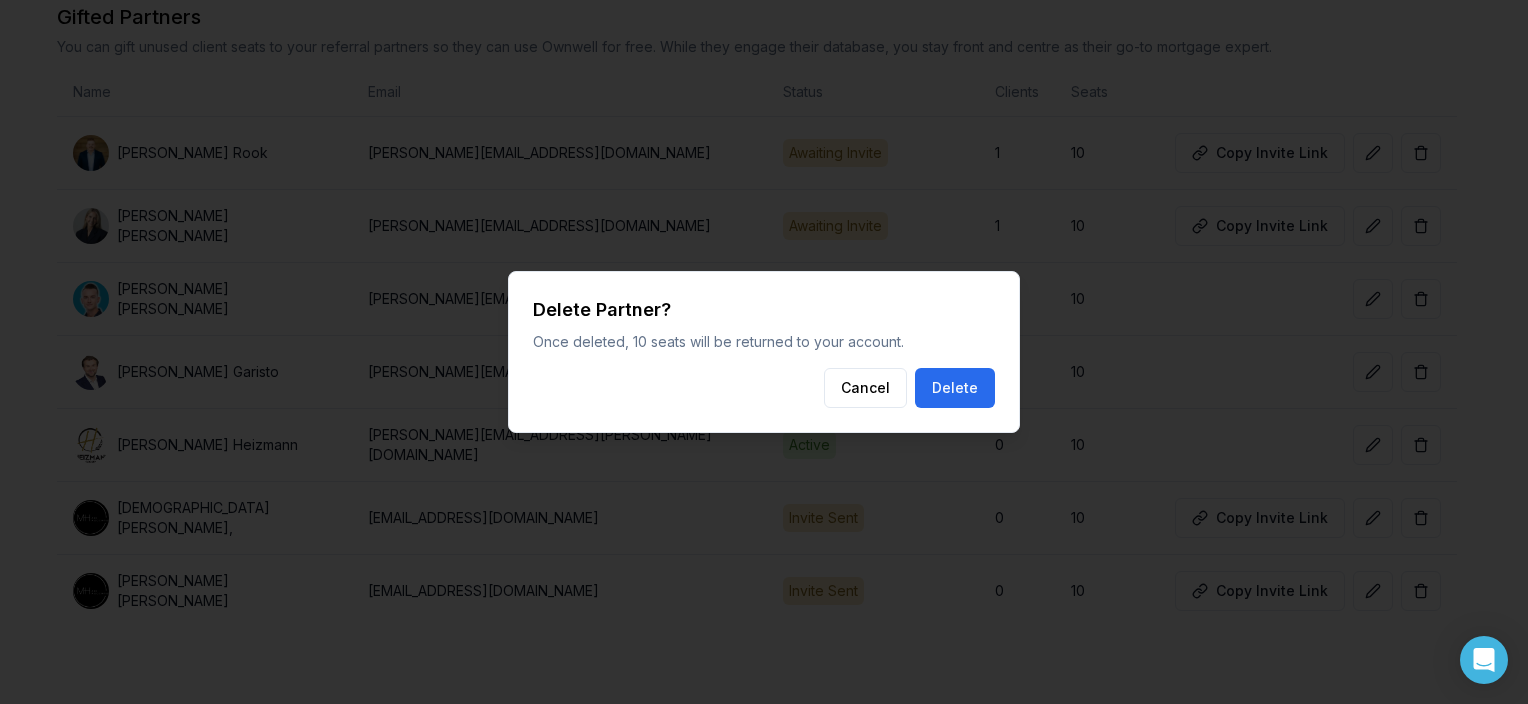 drag, startPoint x: 962, startPoint y: 384, endPoint x: 978, endPoint y: 387, distance: 16.27882 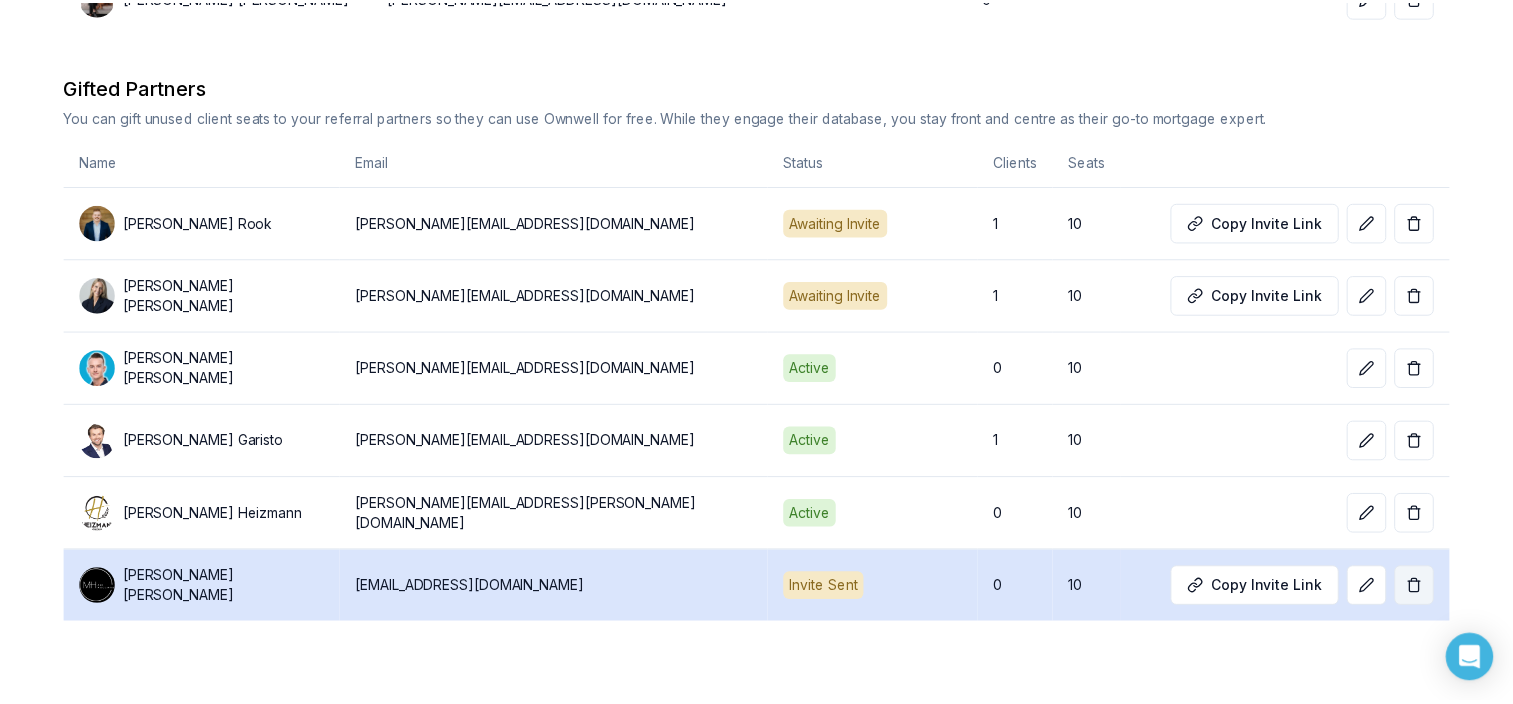 scroll, scrollTop: 832, scrollLeft: 0, axis: vertical 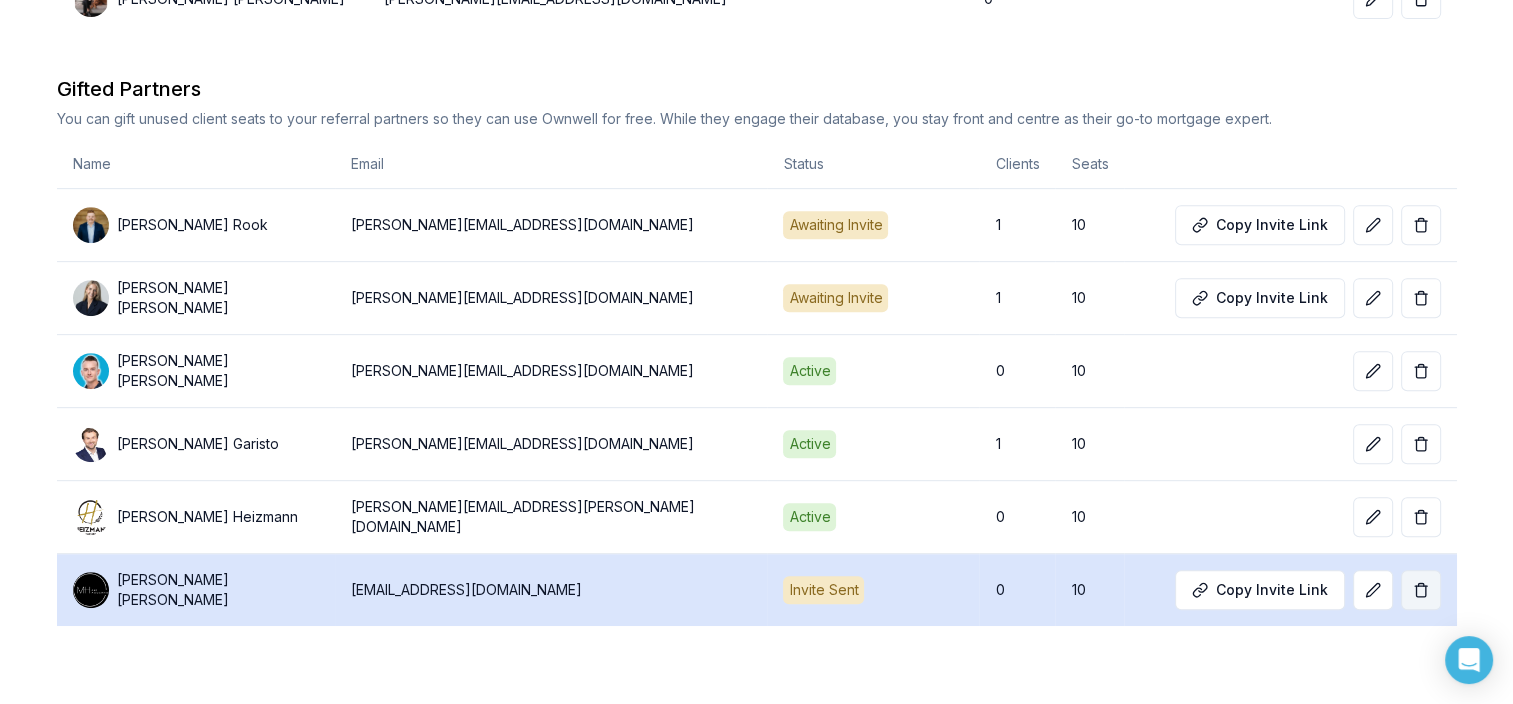 click 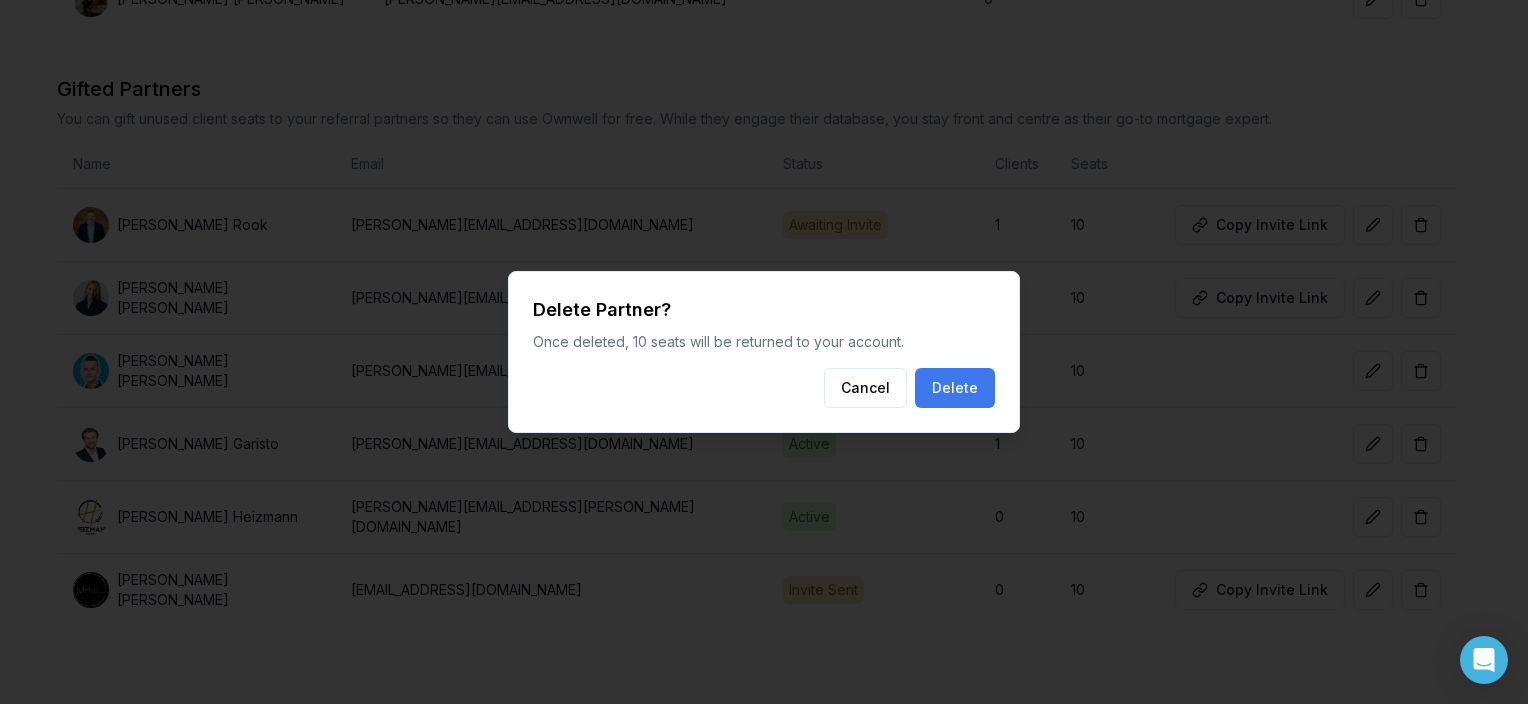 click on "Delete" at bounding box center [955, 388] 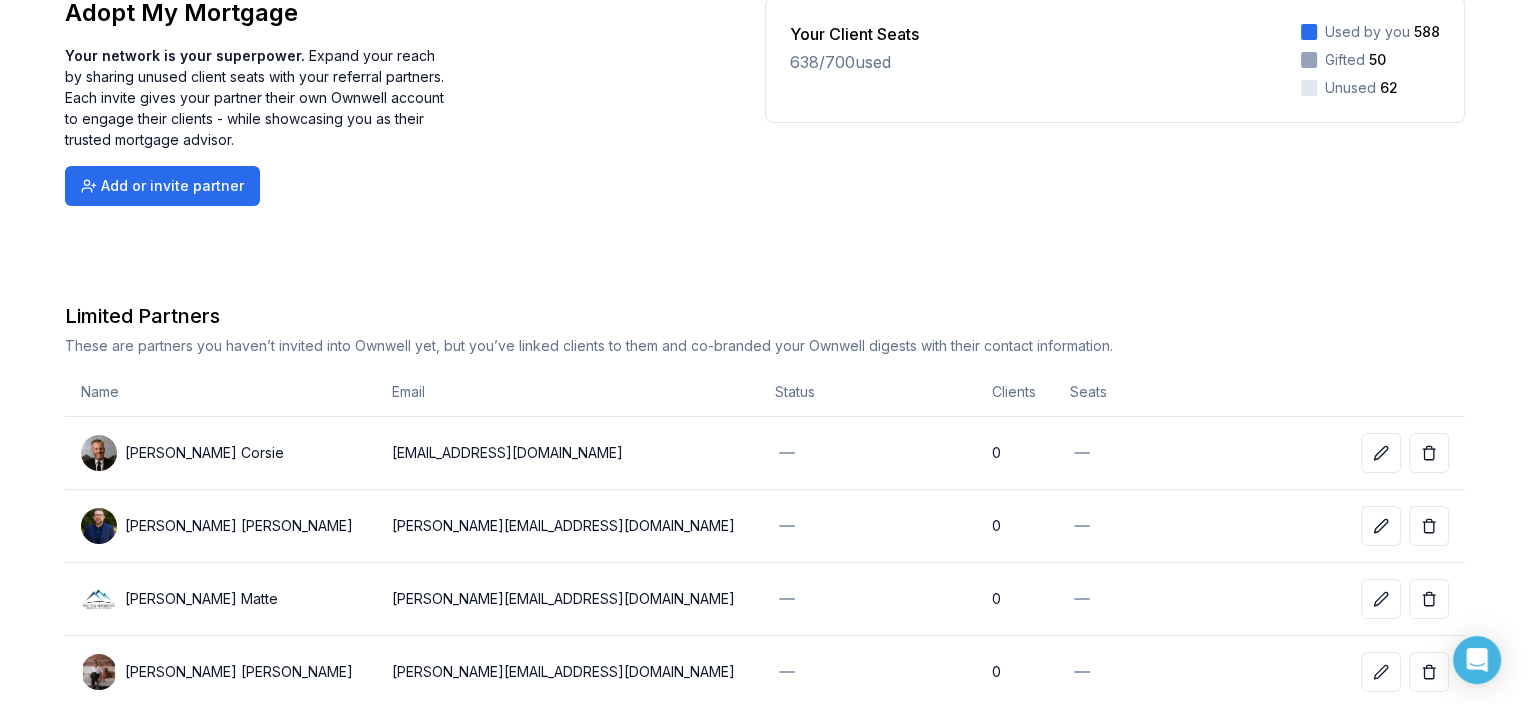 scroll, scrollTop: 0, scrollLeft: 0, axis: both 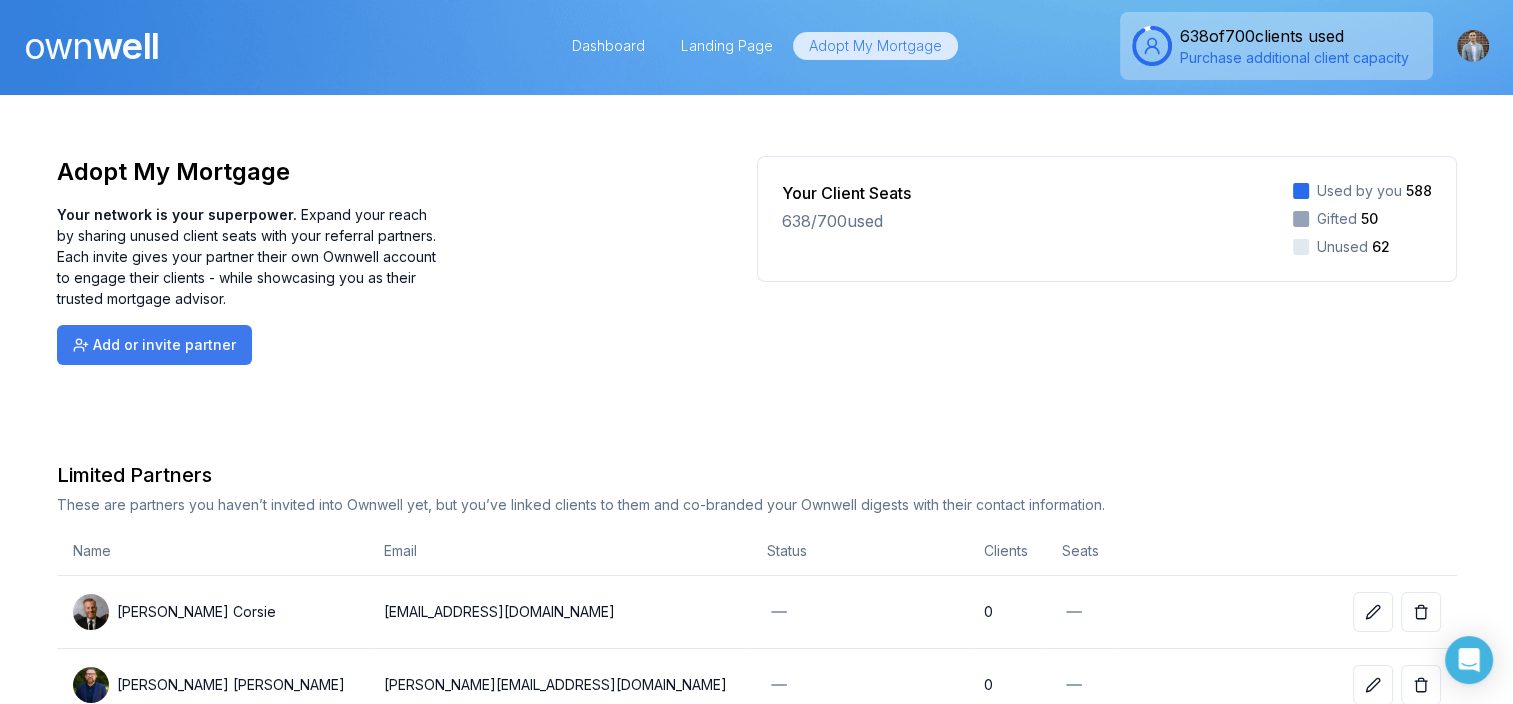 click on "Add or invite partner" at bounding box center [154, 345] 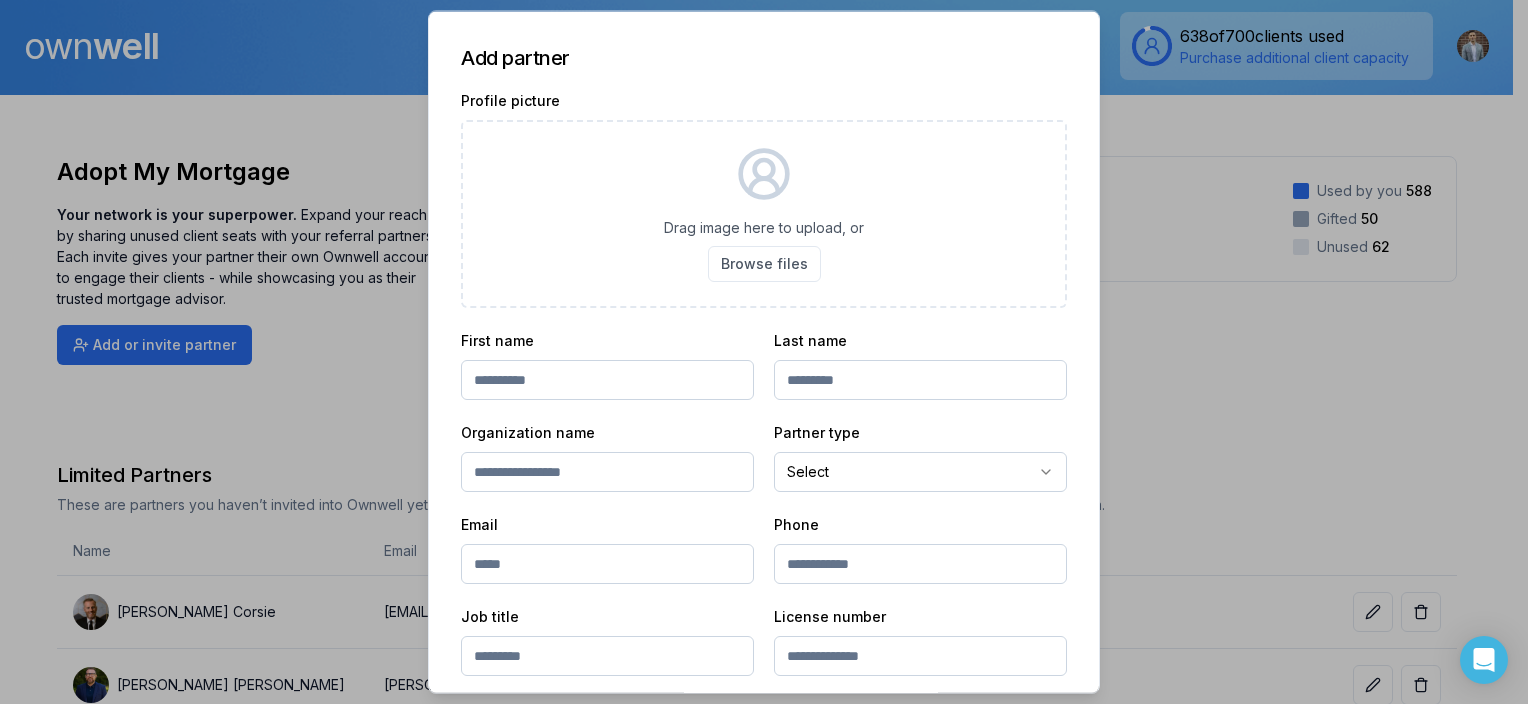 click at bounding box center (607, 380) 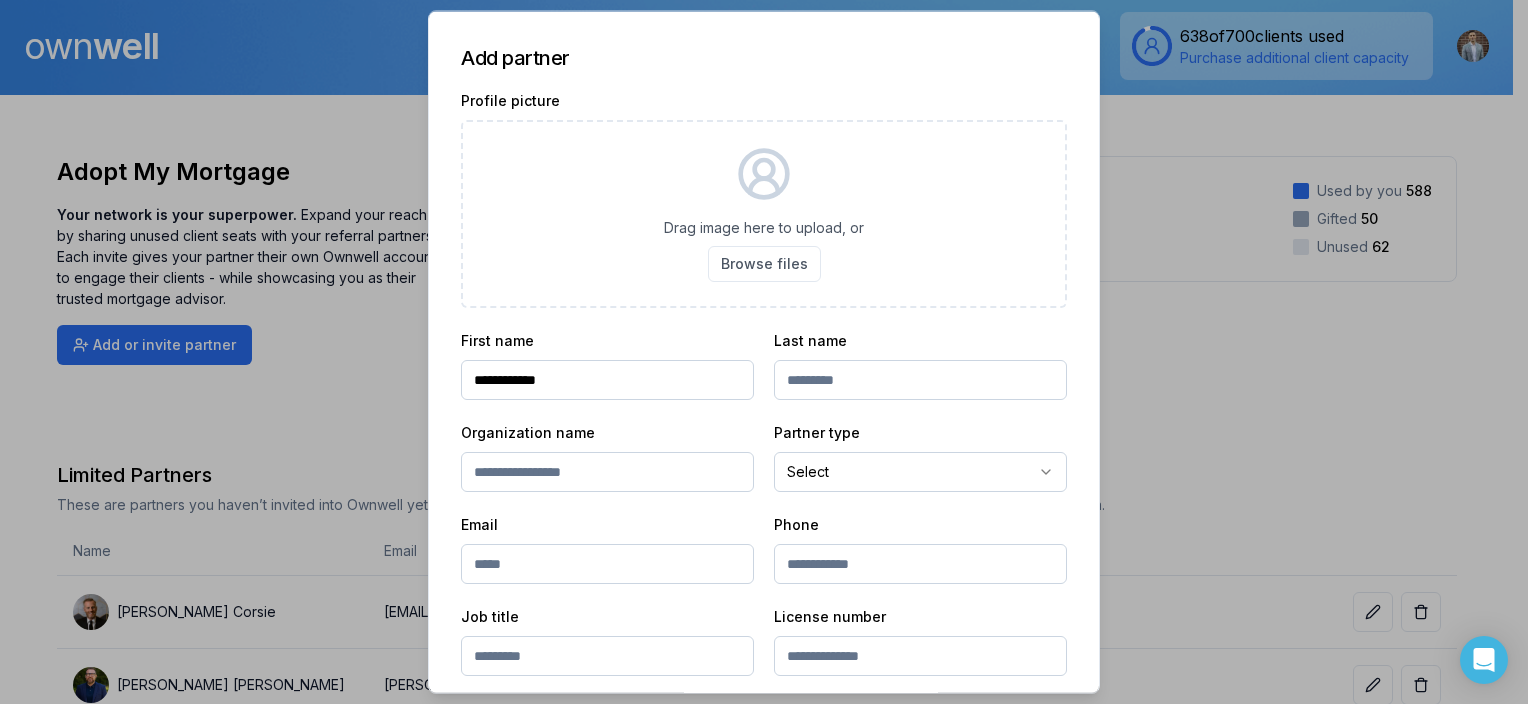 type on "**********" 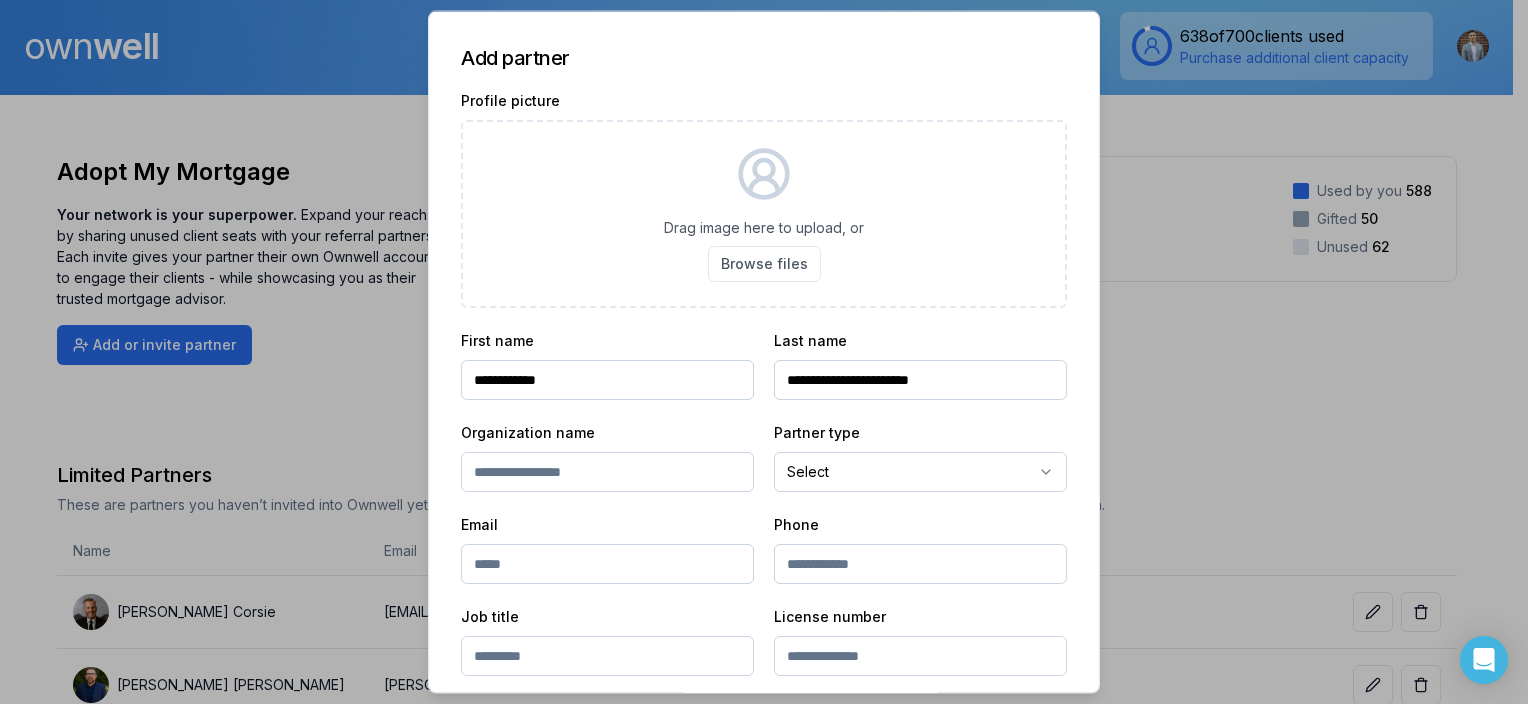 type on "**********" 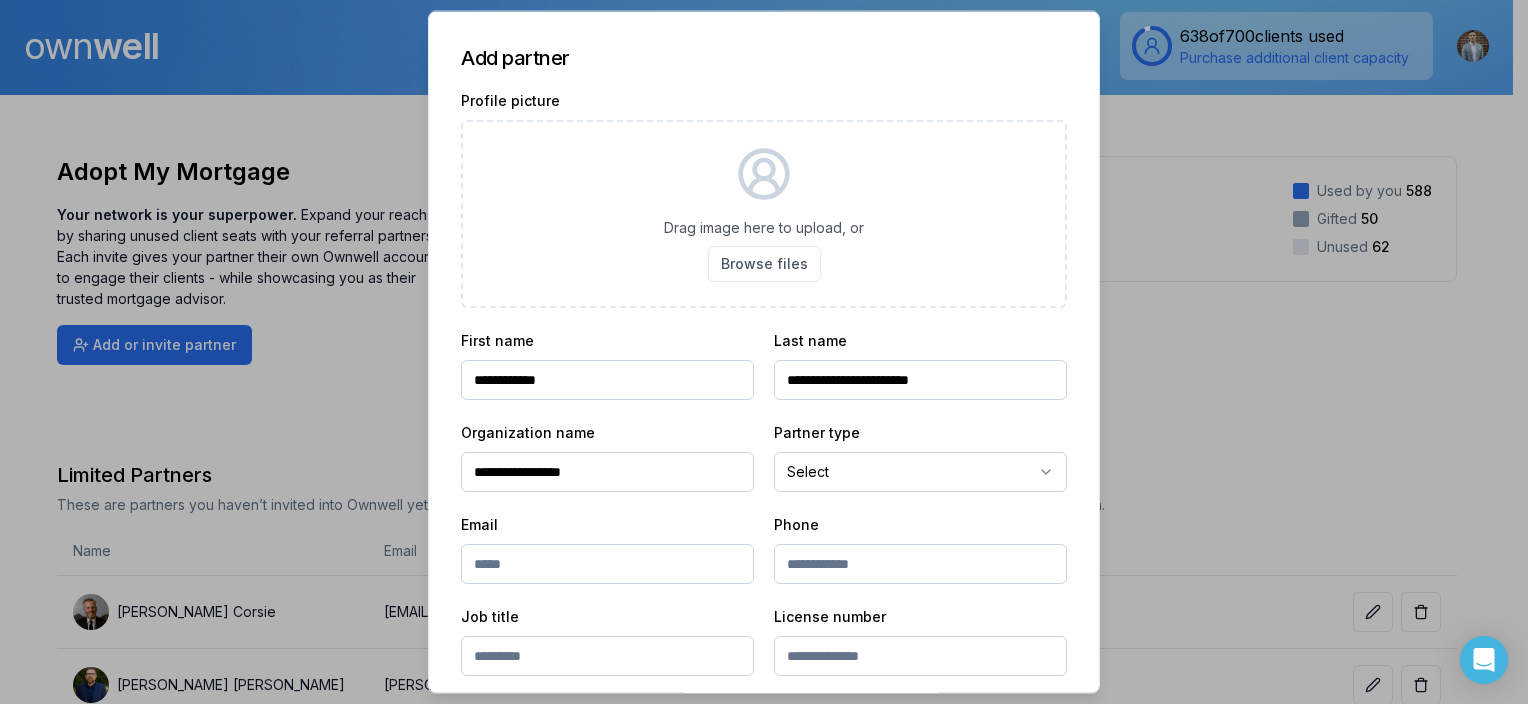 type on "**********" 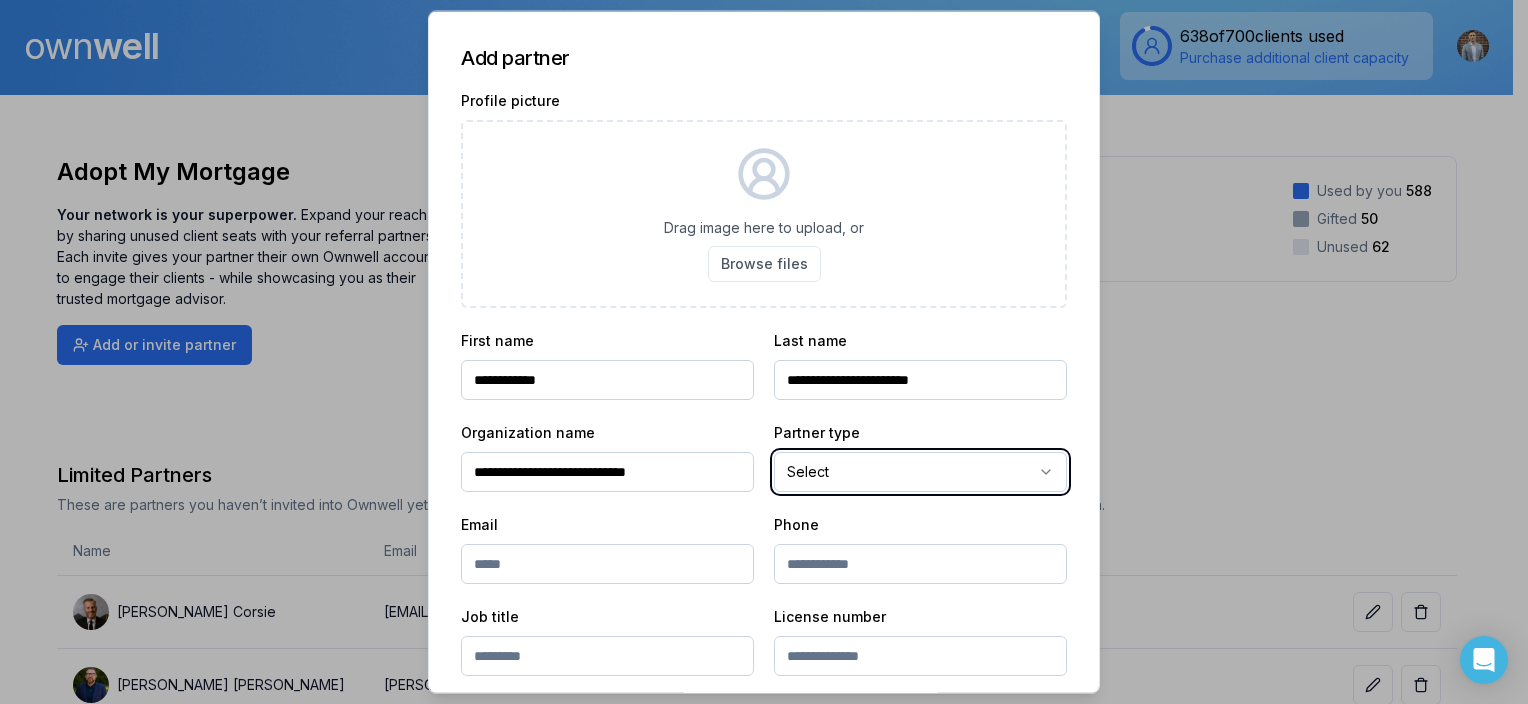 type 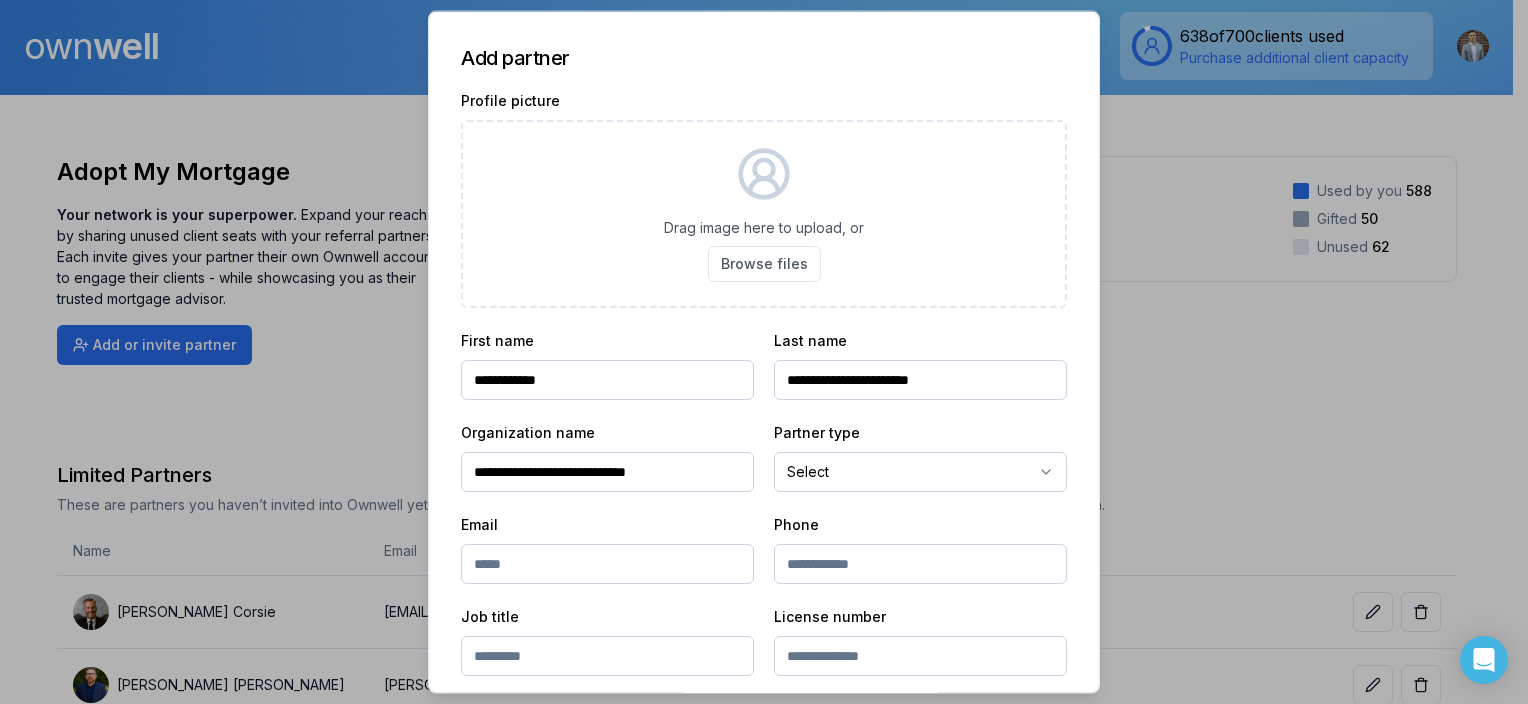 click on "Ownwell's platform is not optimized for mobile at this time.   For the best experience, please use a   desktop or laptop  to manage your account.   Note:  The   personalized homeownership reports   you generate for clients   are fully mobile-friendly   and can be easily viewed on any device. own well Dashboard Landing Page Adopt My Mortgage 638  of  700  clients used Purchase additional client capacity Adopt My Mortgage Your network is your superpower.   Expand your reach by sharing unused client seats with your referral partners. Each invite gives your partner their own Ownwell account to engage their clients - while showcasing you as their trusted mortgage advisor. Add or invite partner Your Client Seats 638  /  700  used Used by you 588 Gifted 50 Unused 62 Limited Partners These are partners you haven’t invited into Ownwell yet, but you’ve linked clients to them and co-branded your Ownwell digests with their contact information. Name Email Status Clients Seats [PERSON_NAME] [EMAIL_ADDRESS][DOMAIN_NAME] 0 [PERSON_NAME]   0" at bounding box center [756, 47] 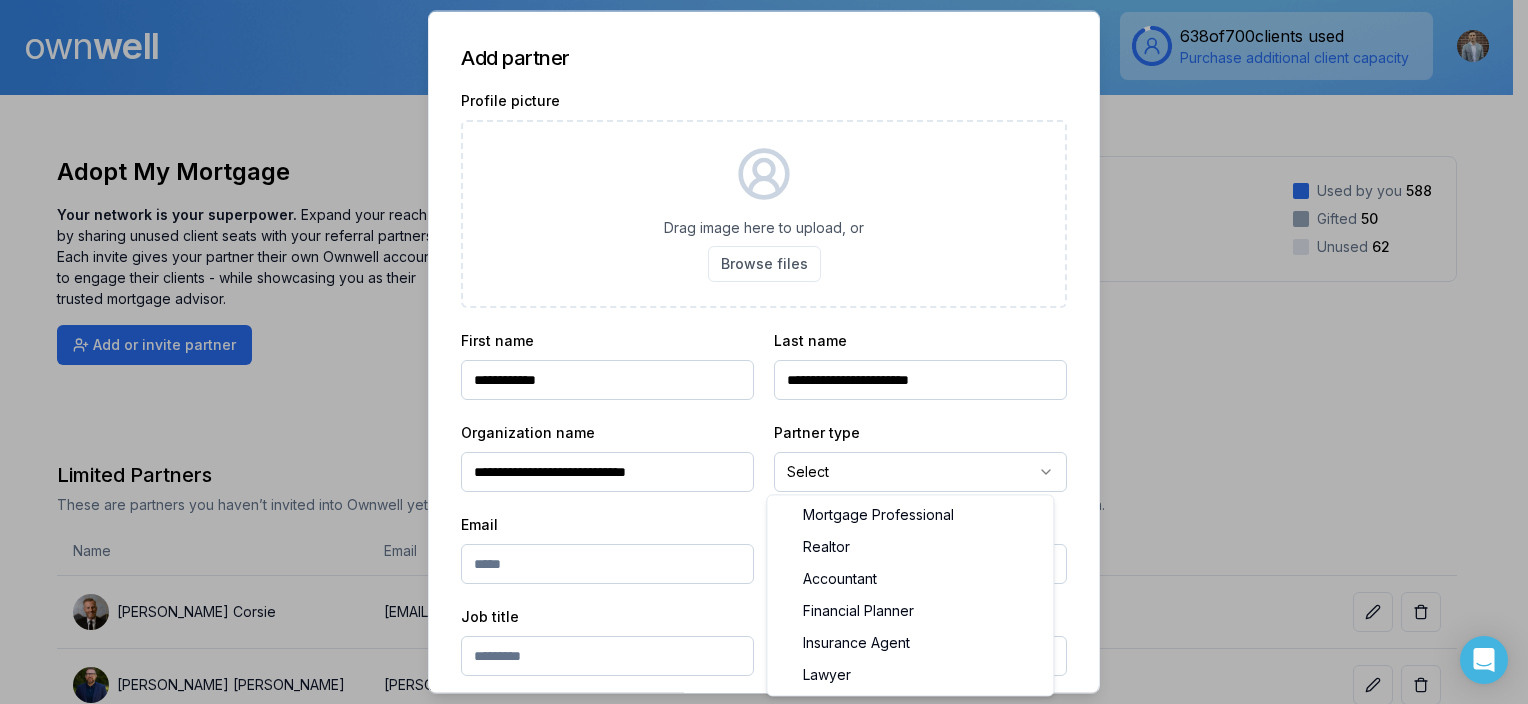 select on "*******" 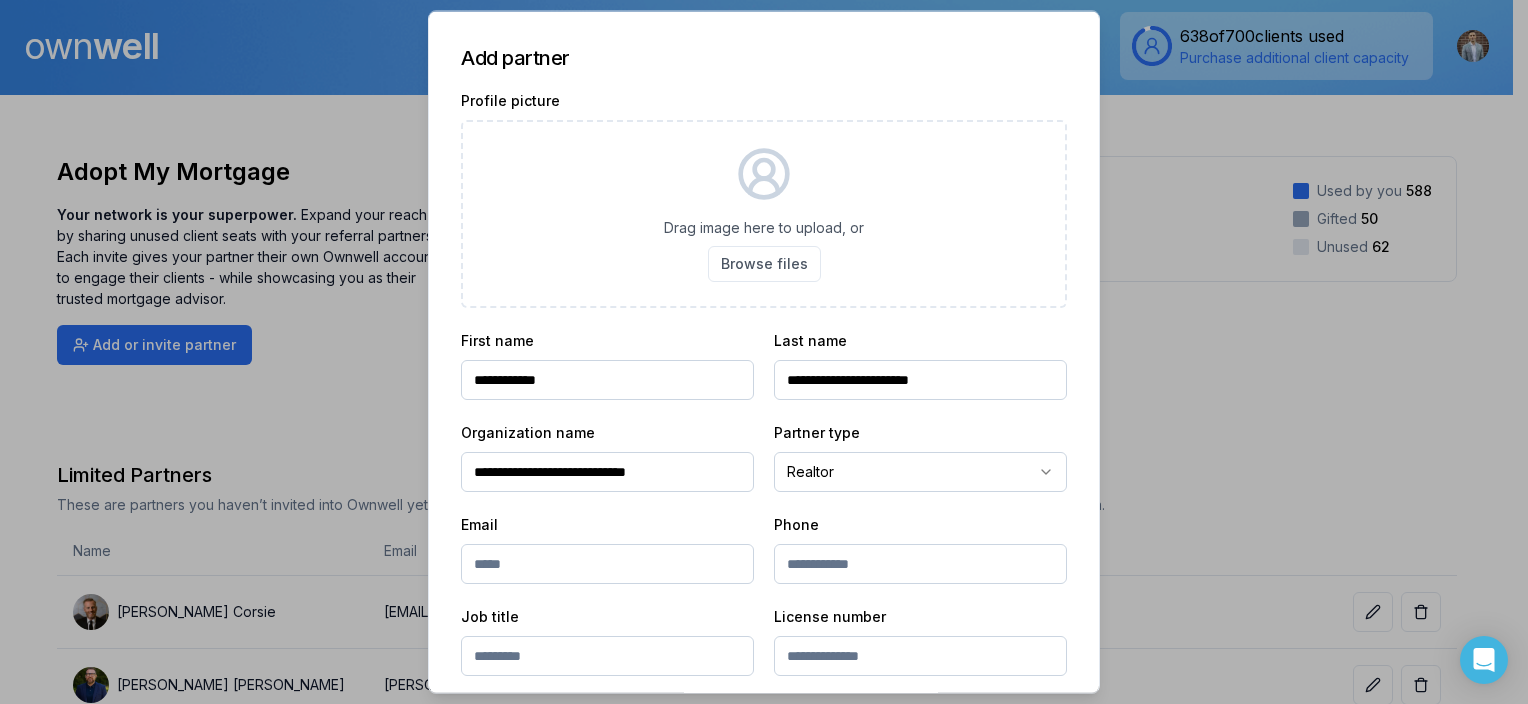 click at bounding box center [607, 564] 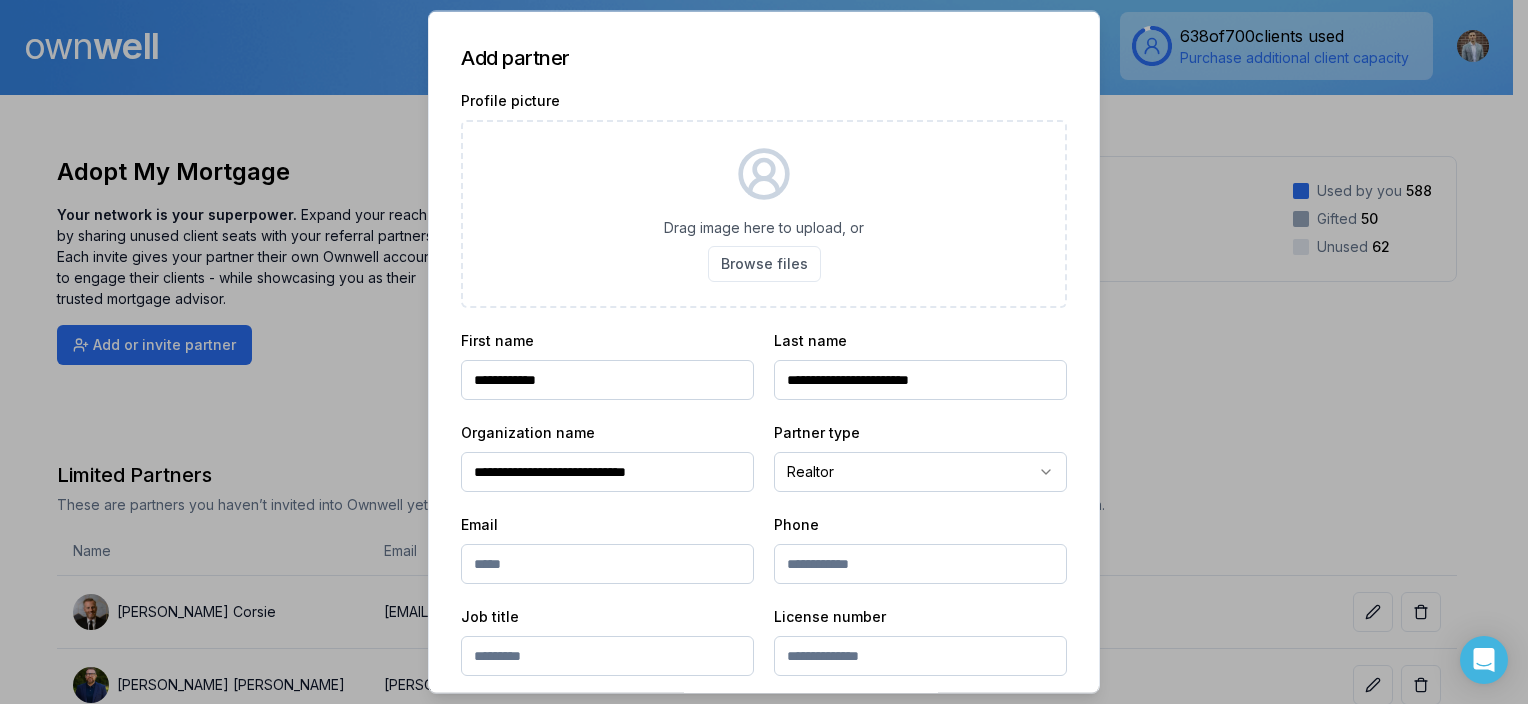 paste on "**********" 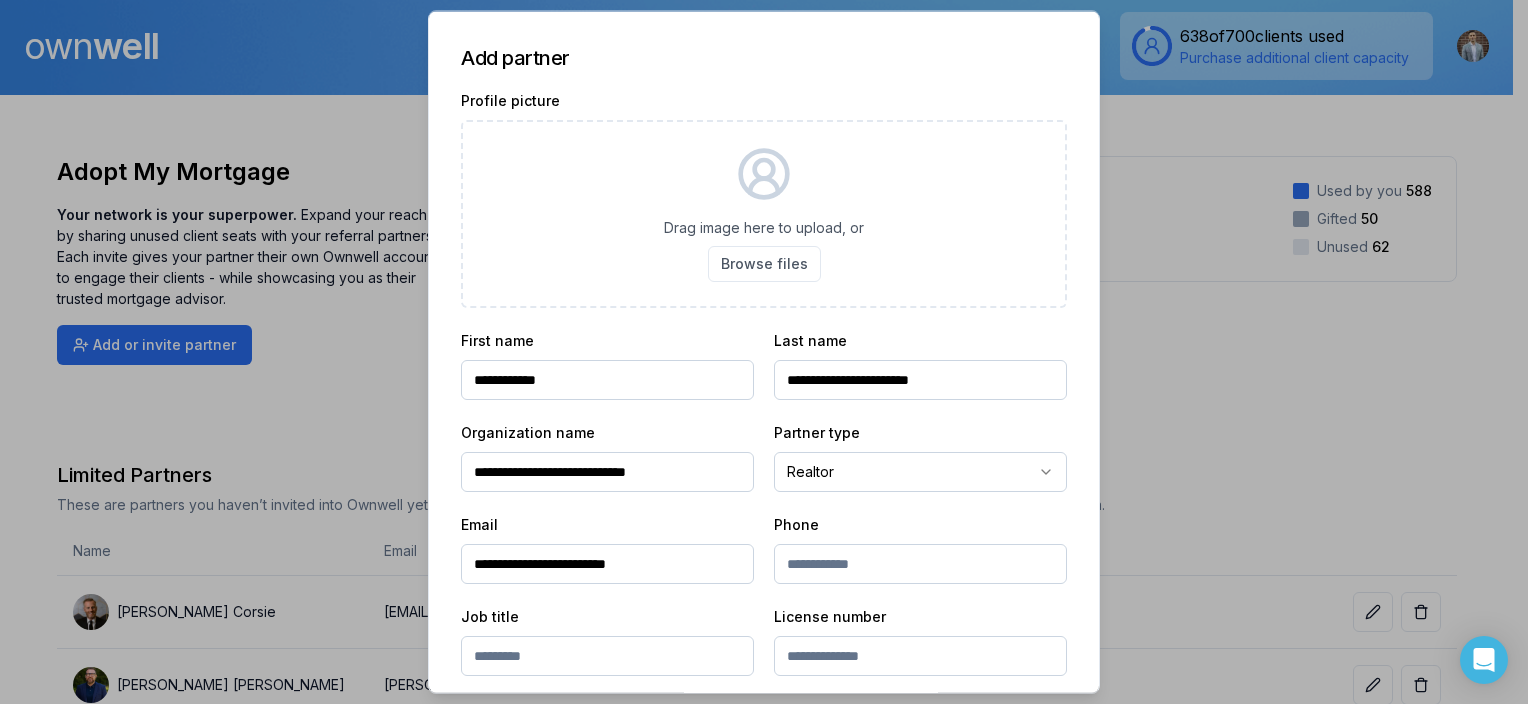 type on "**********" 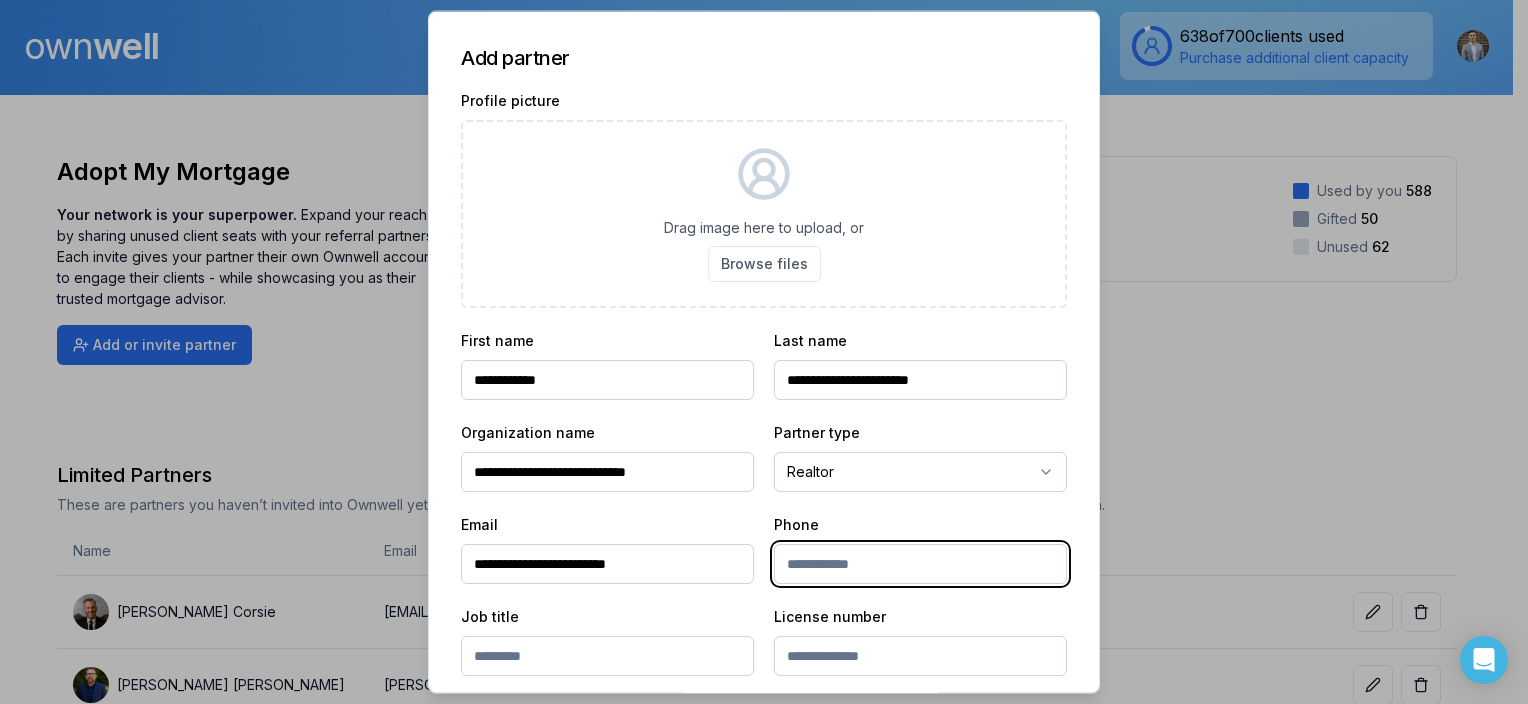 click at bounding box center [920, 564] 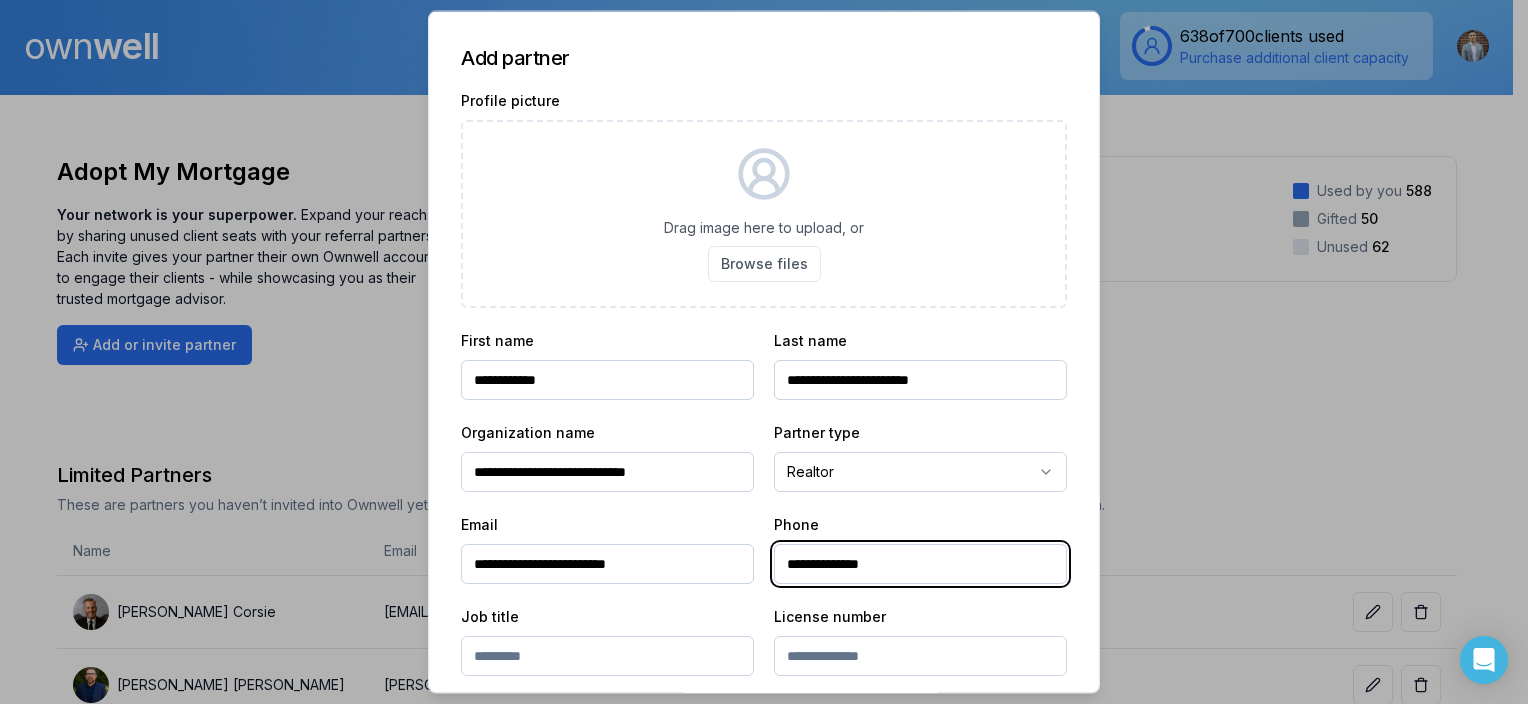 click on "**********" at bounding box center [920, 564] 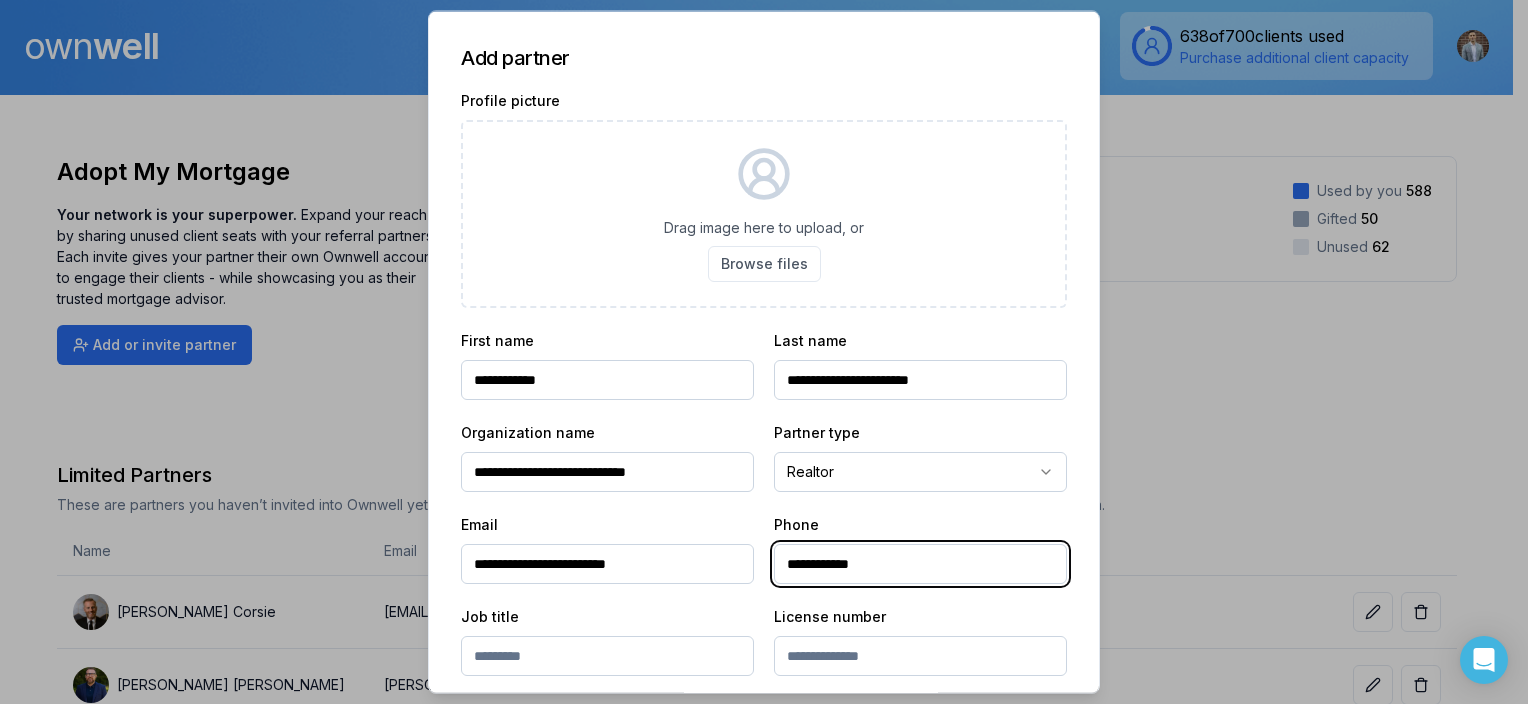 drag, startPoint x: 812, startPoint y: 558, endPoint x: 784, endPoint y: 559, distance: 28.01785 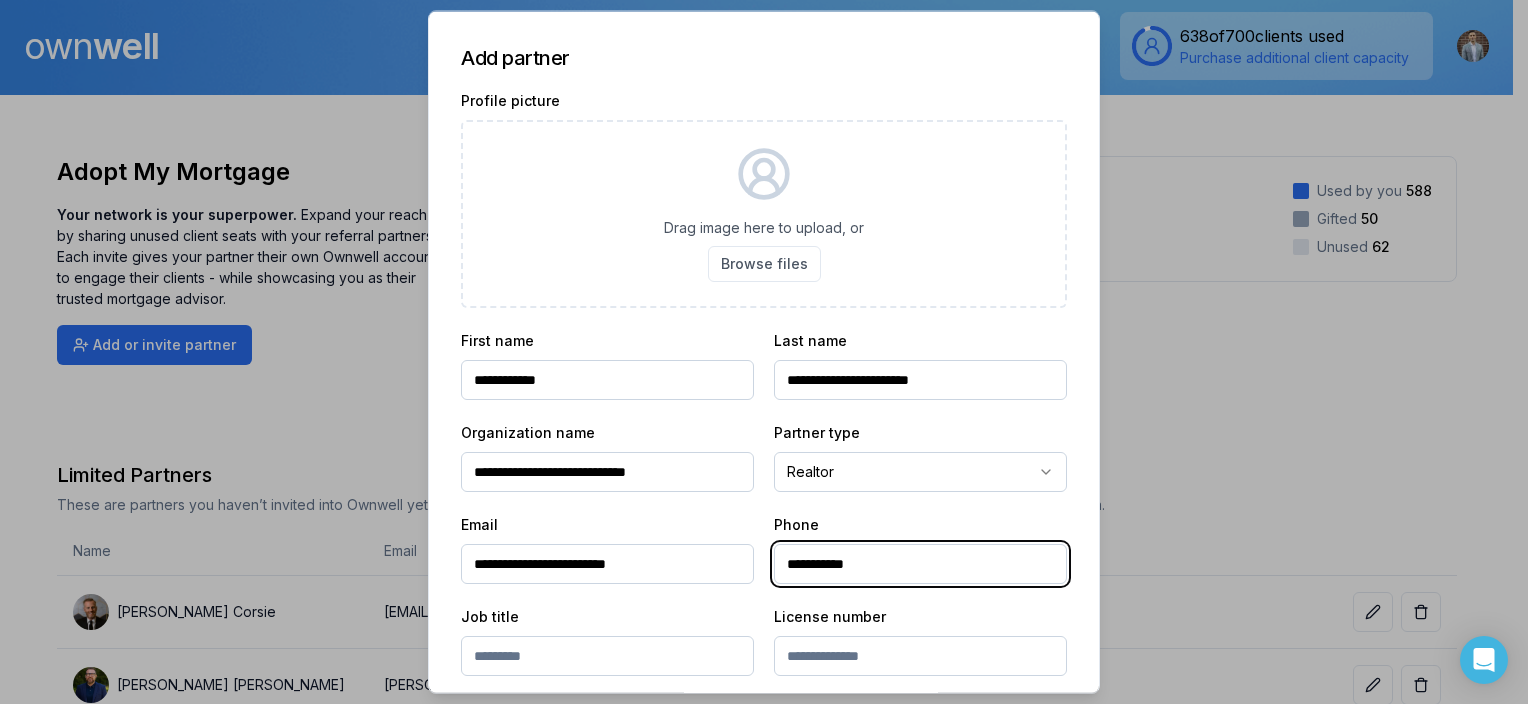type on "**********" 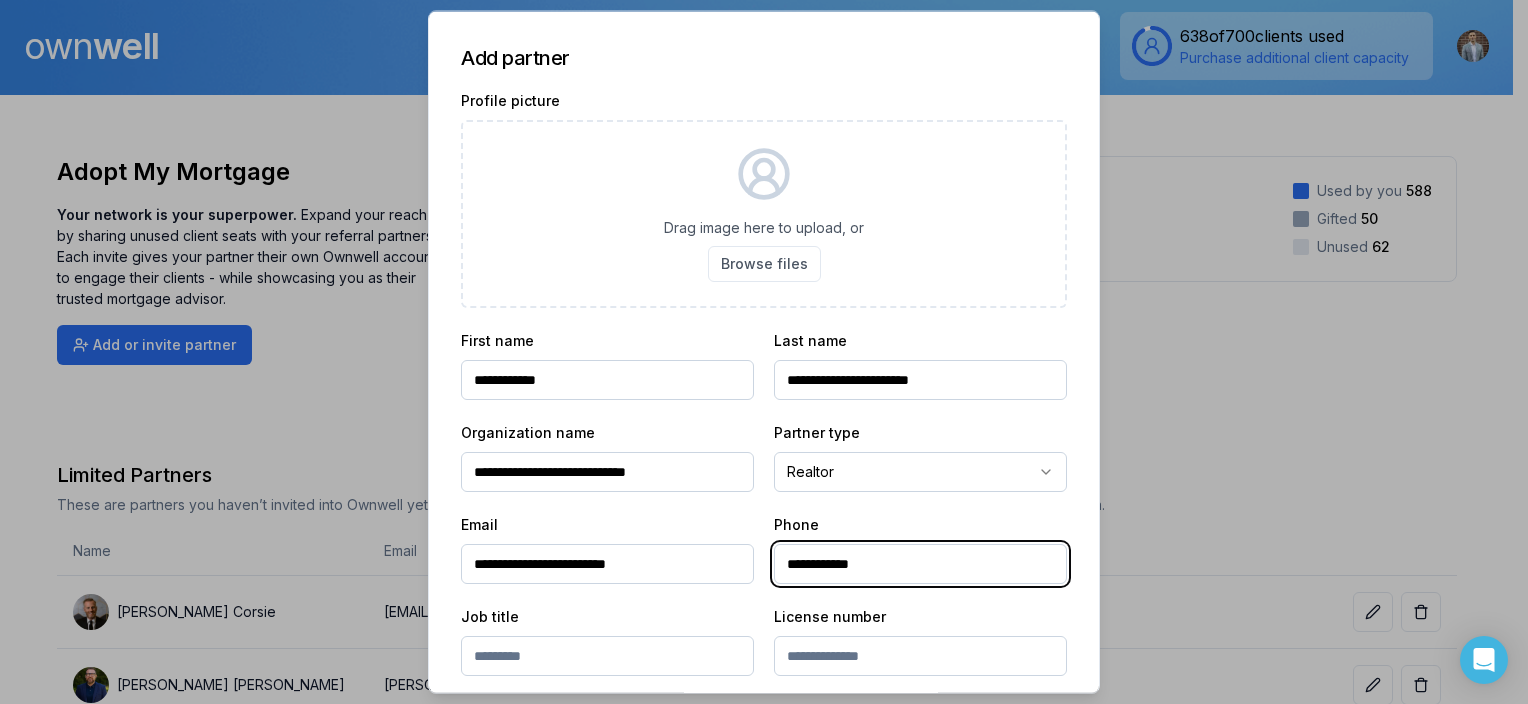 drag, startPoint x: 872, startPoint y: 561, endPoint x: 715, endPoint y: 553, distance: 157.20369 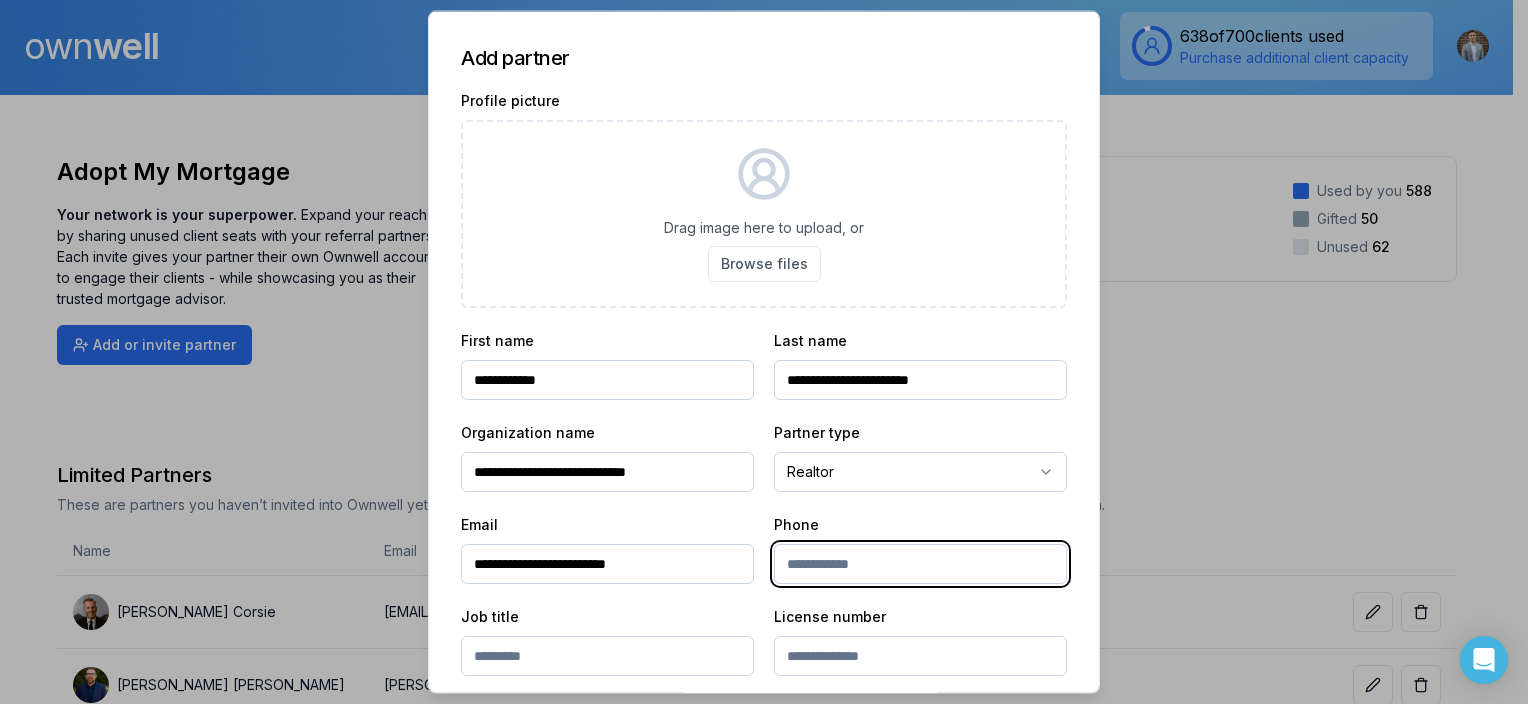 paste on "**********" 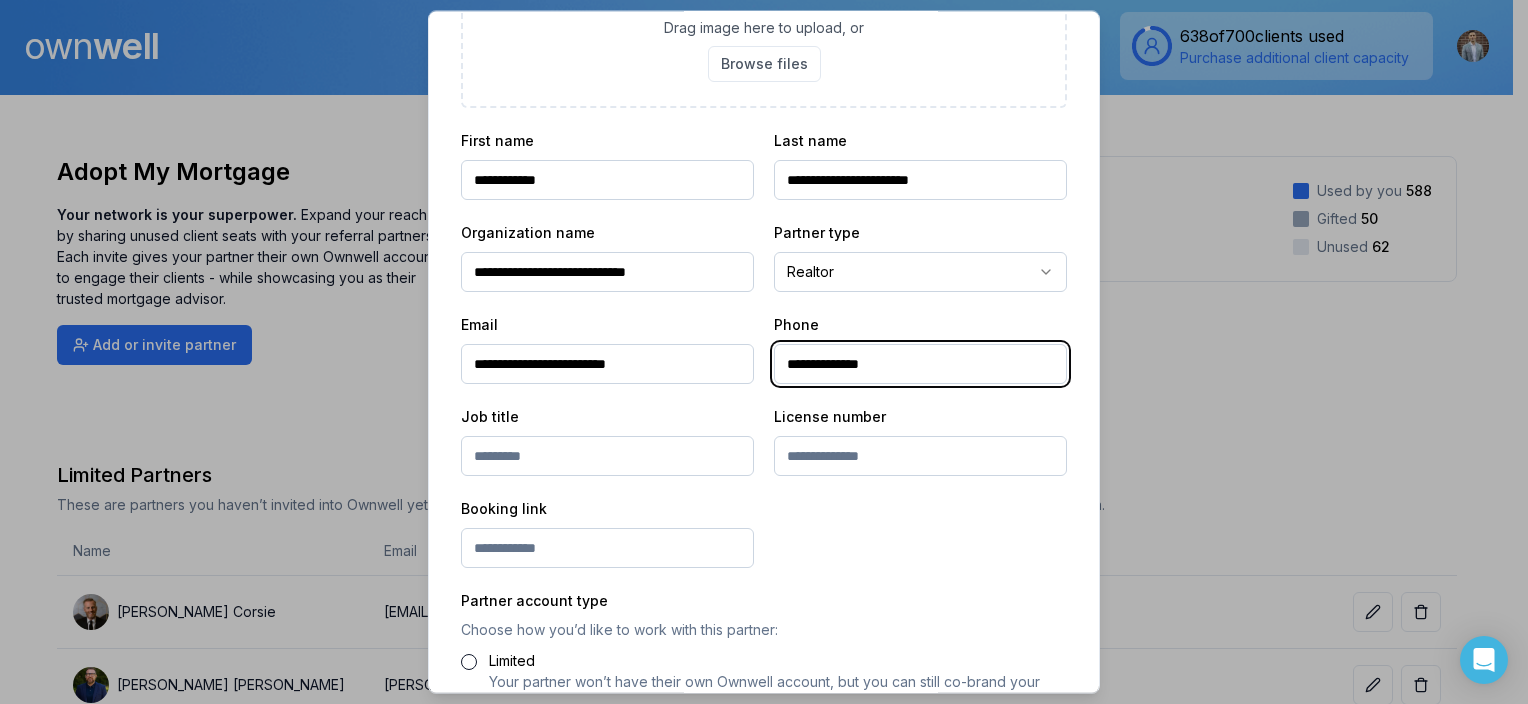 scroll, scrollTop: 300, scrollLeft: 0, axis: vertical 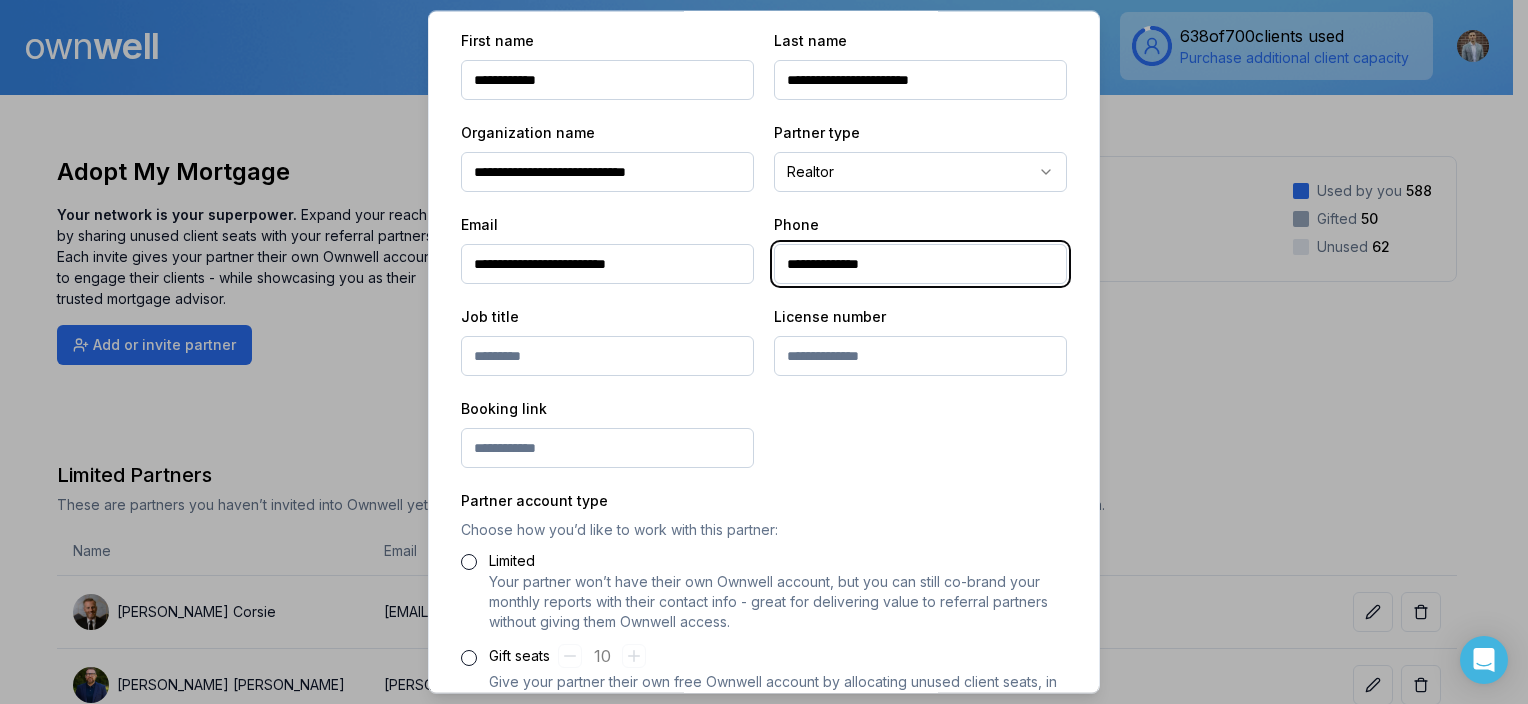 type on "**********" 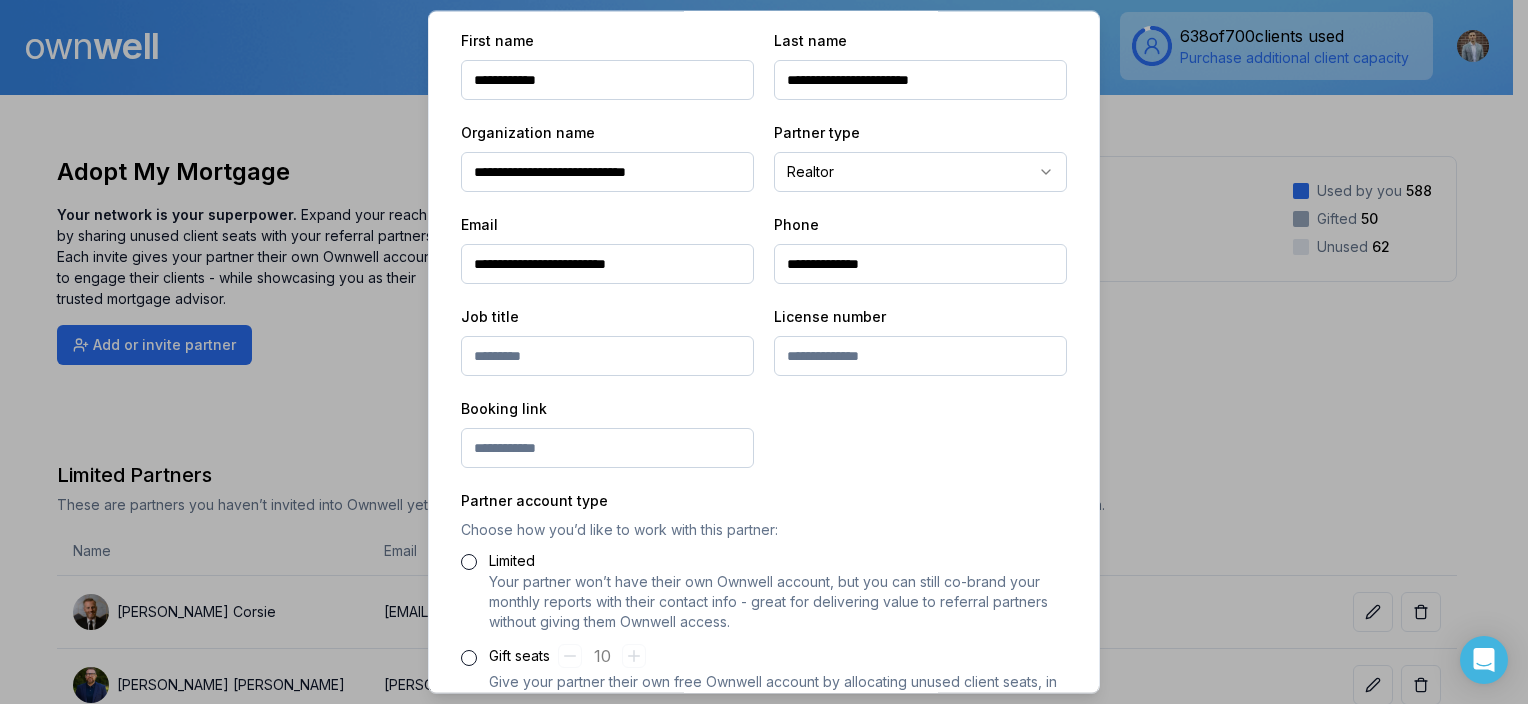click at bounding box center [920, 356] 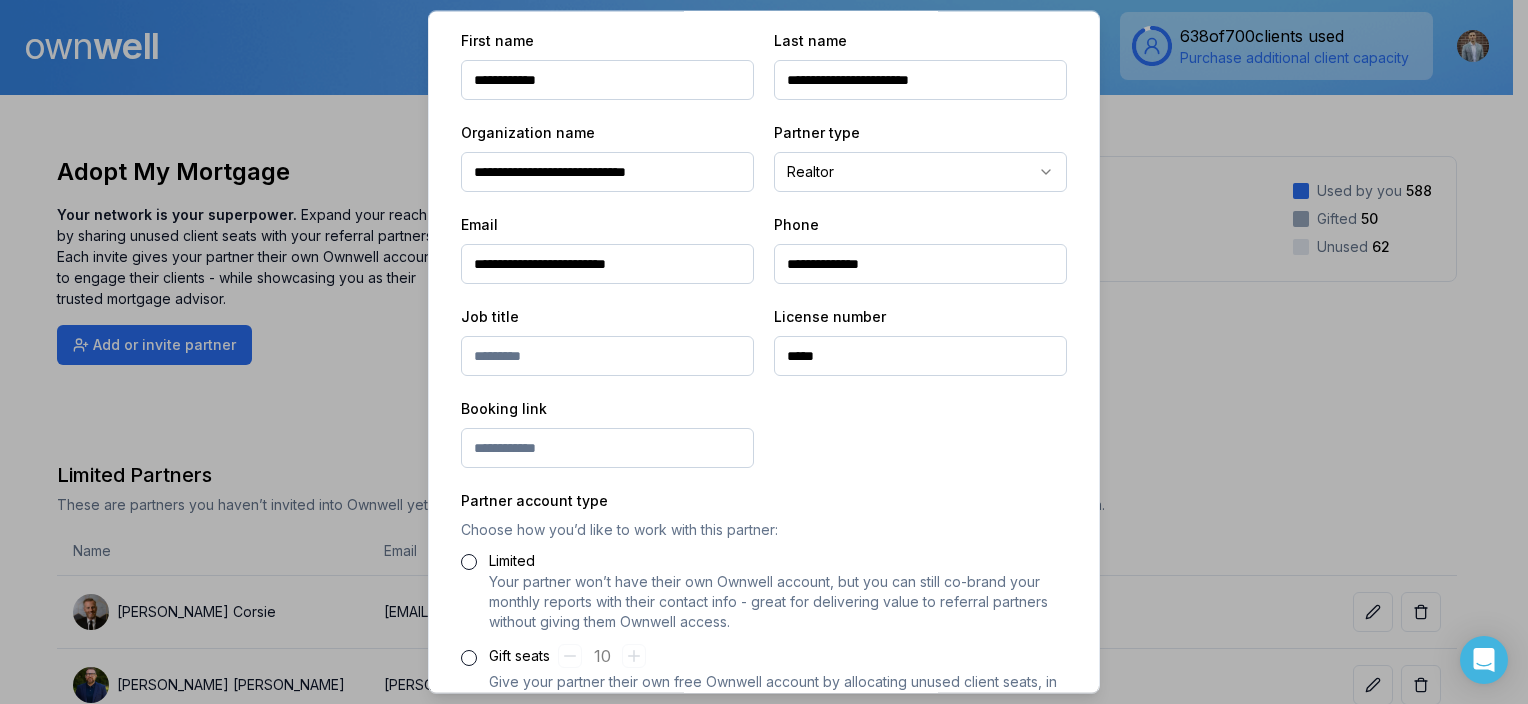 paste on "**********" 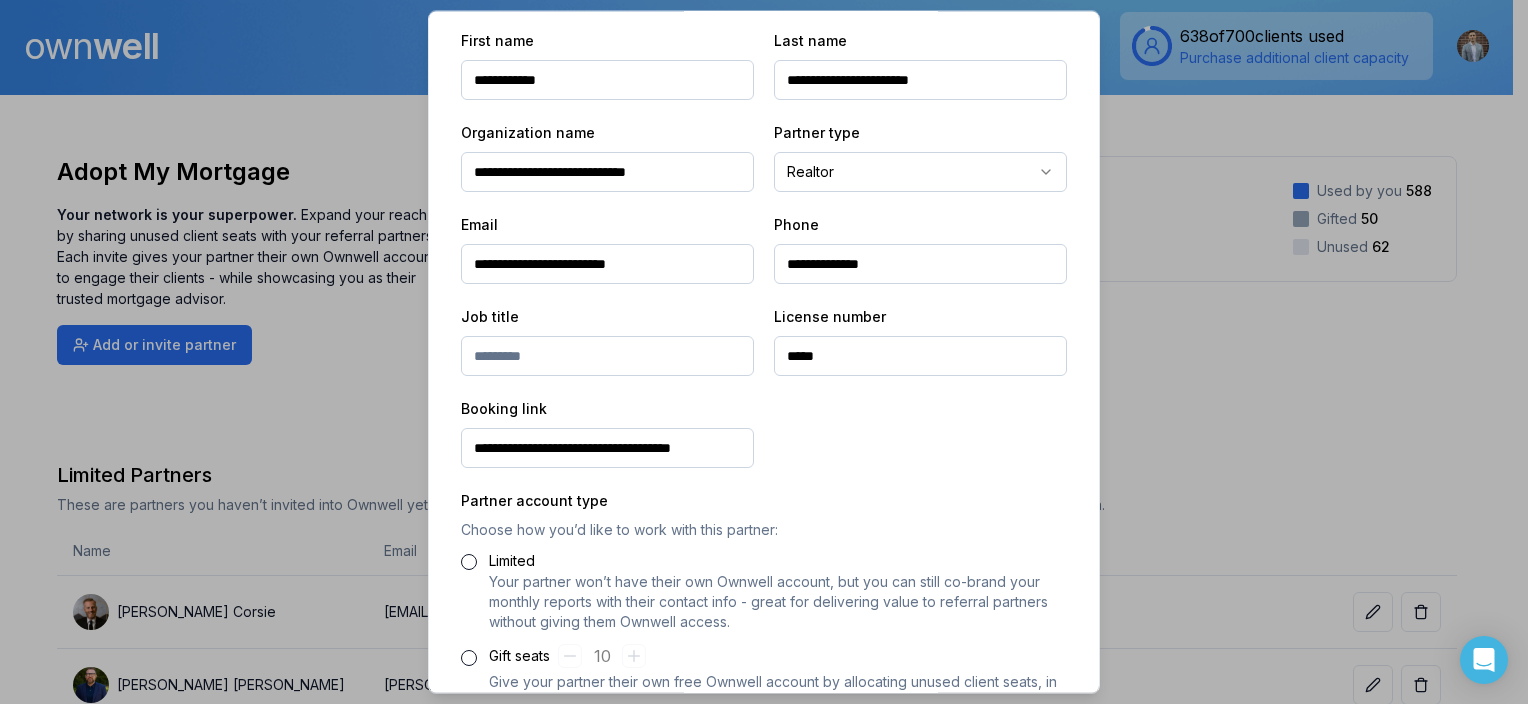 scroll, scrollTop: 0, scrollLeft: 28, axis: horizontal 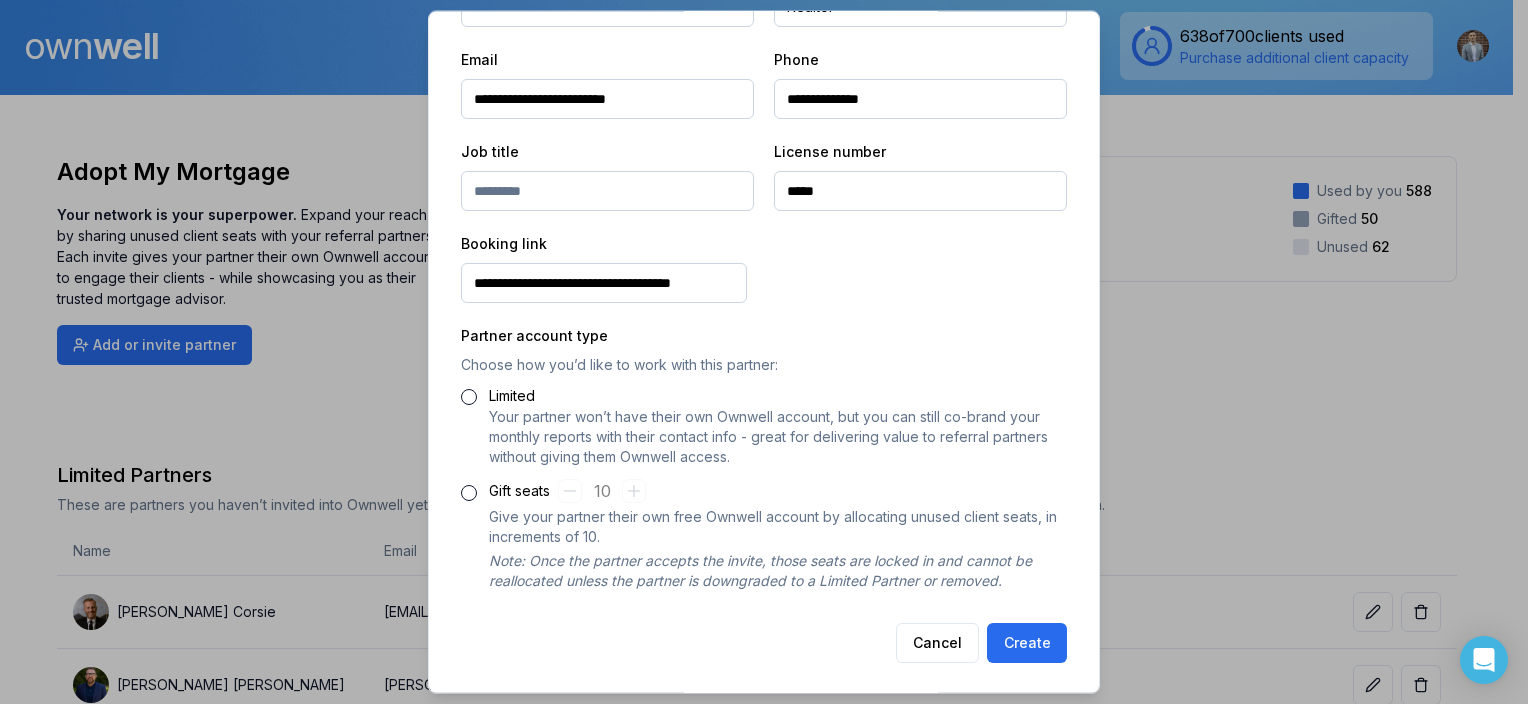 type on "**********" 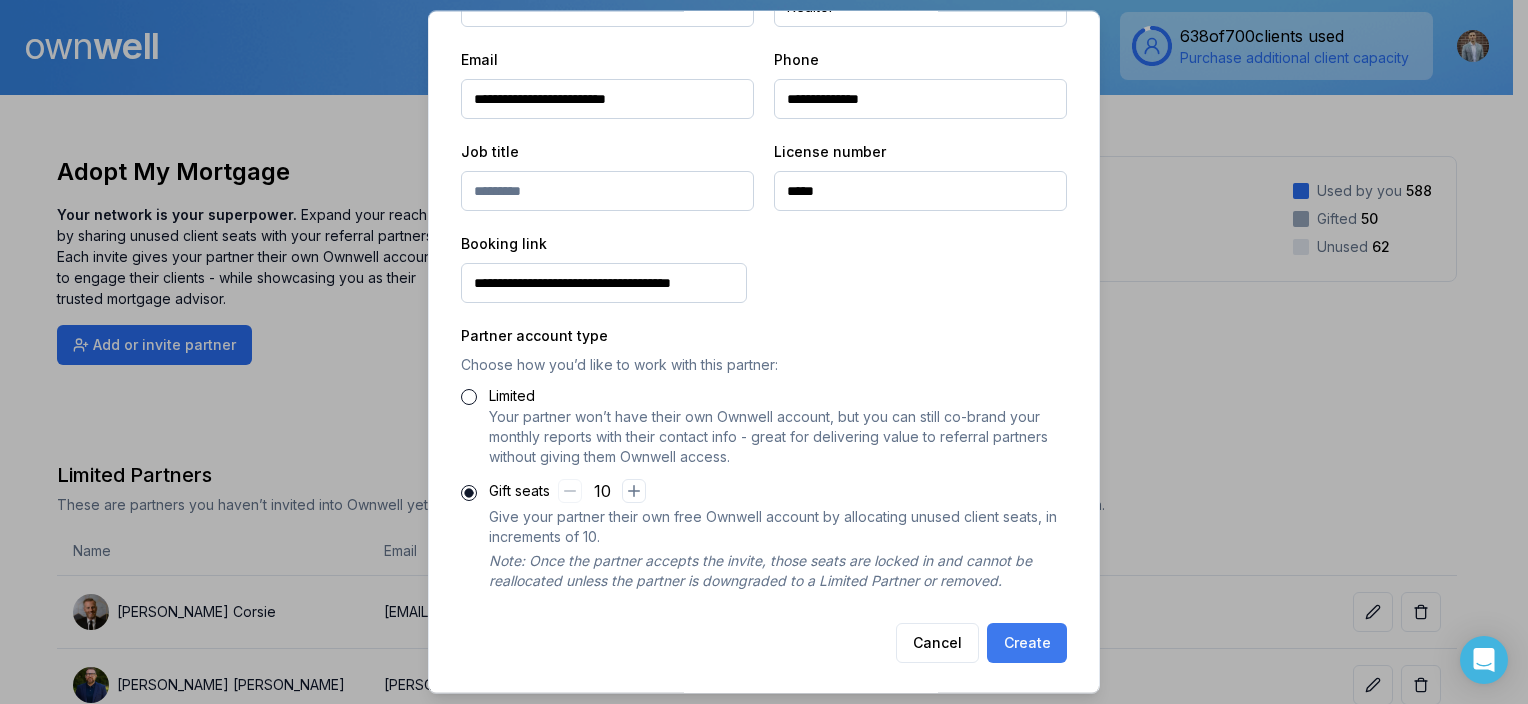 click on "Create" at bounding box center (1027, 643) 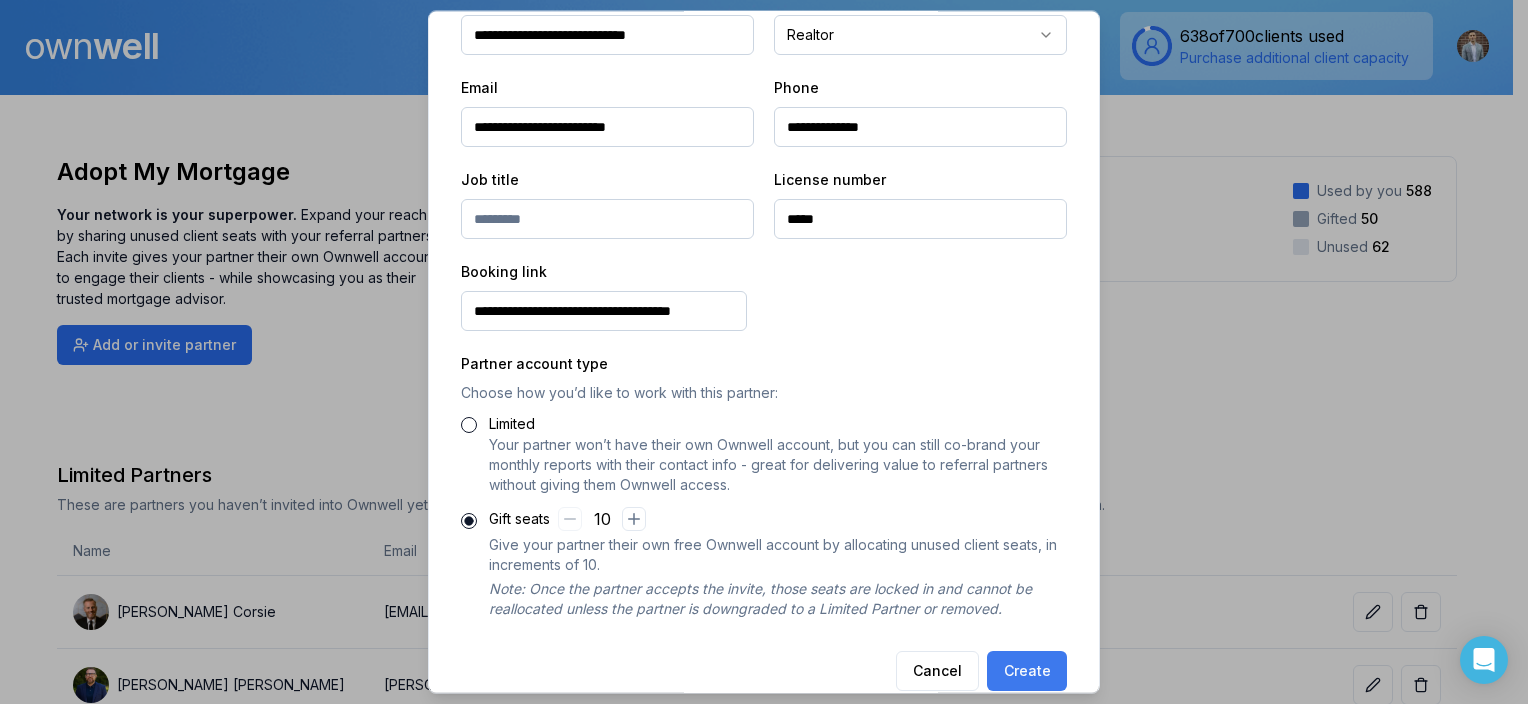 scroll, scrollTop: 493, scrollLeft: 0, axis: vertical 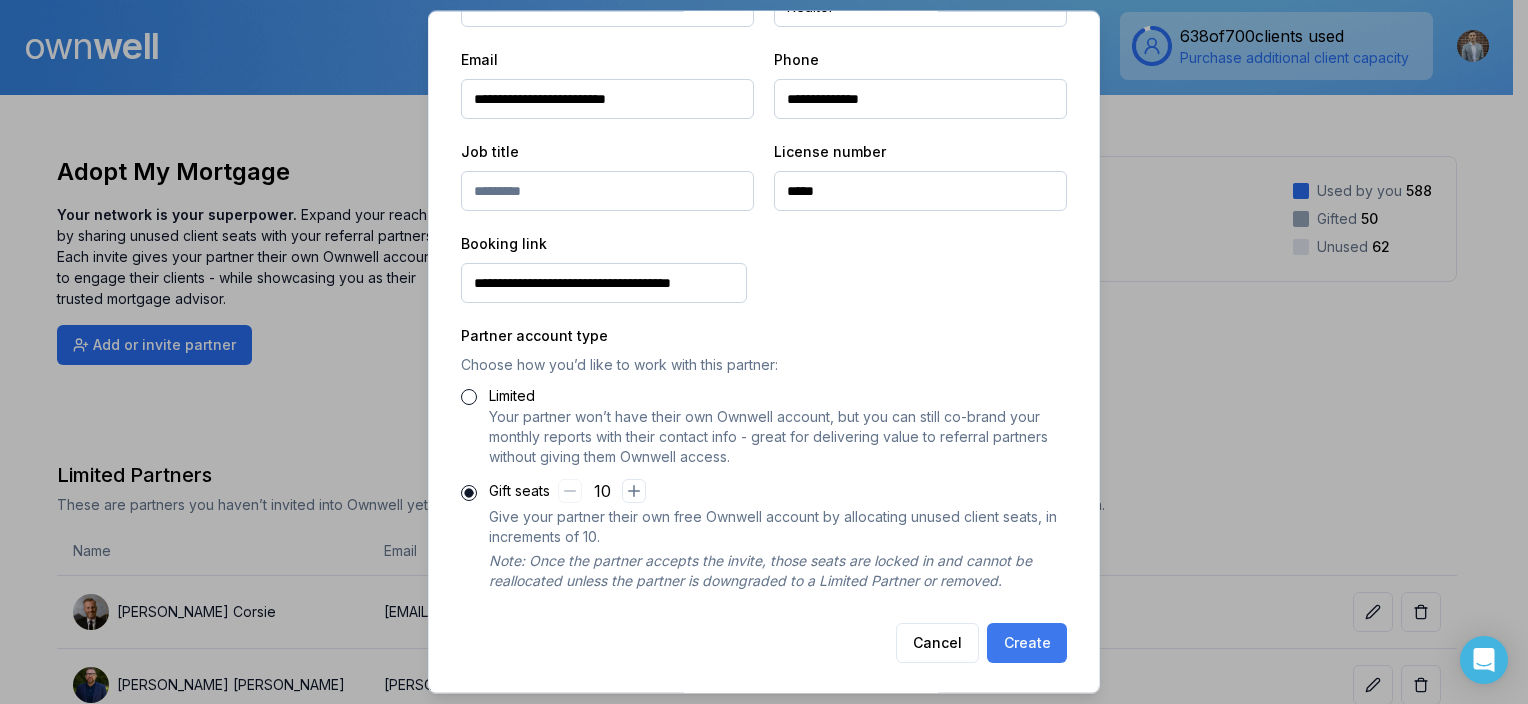 click on "Create" at bounding box center (1027, 643) 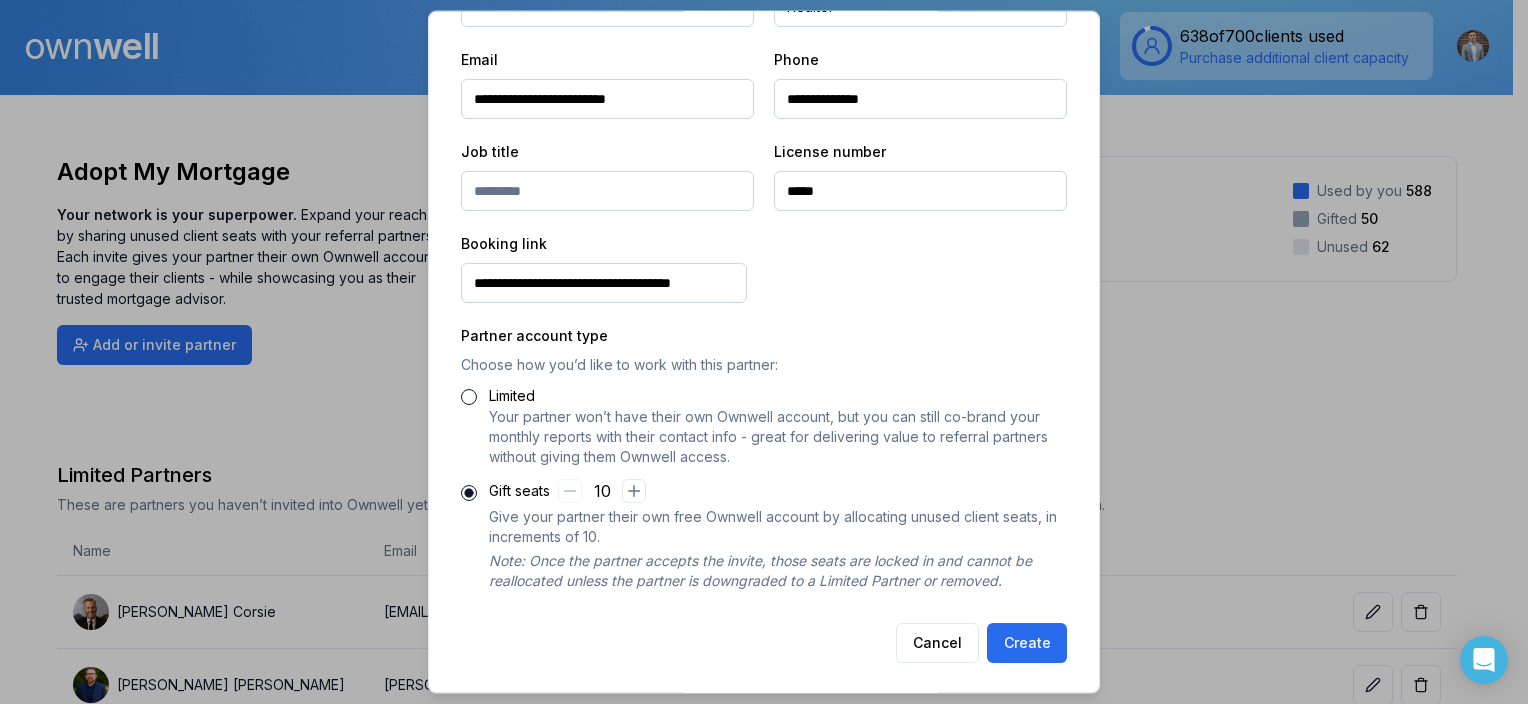 scroll, scrollTop: 0, scrollLeft: 0, axis: both 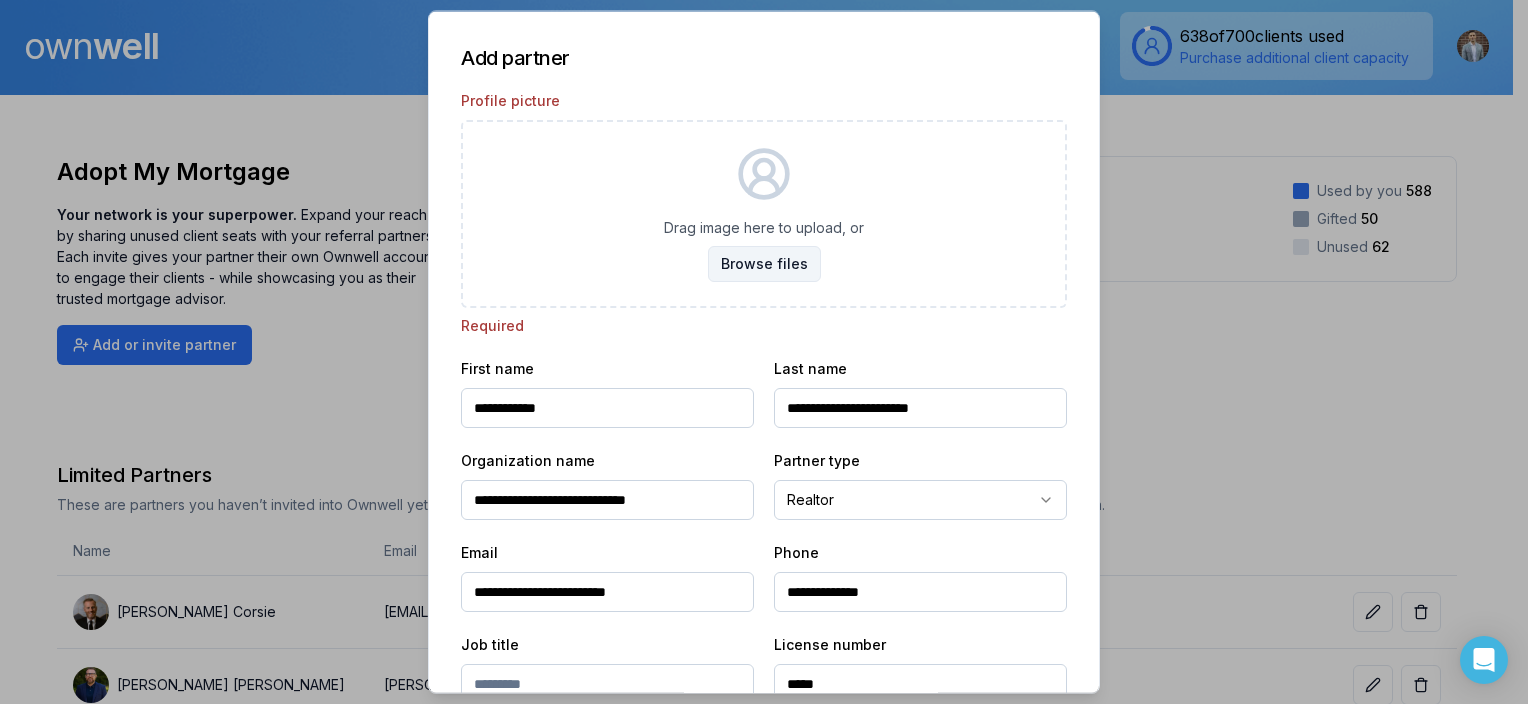 click on "Browse files" at bounding box center (764, 264) 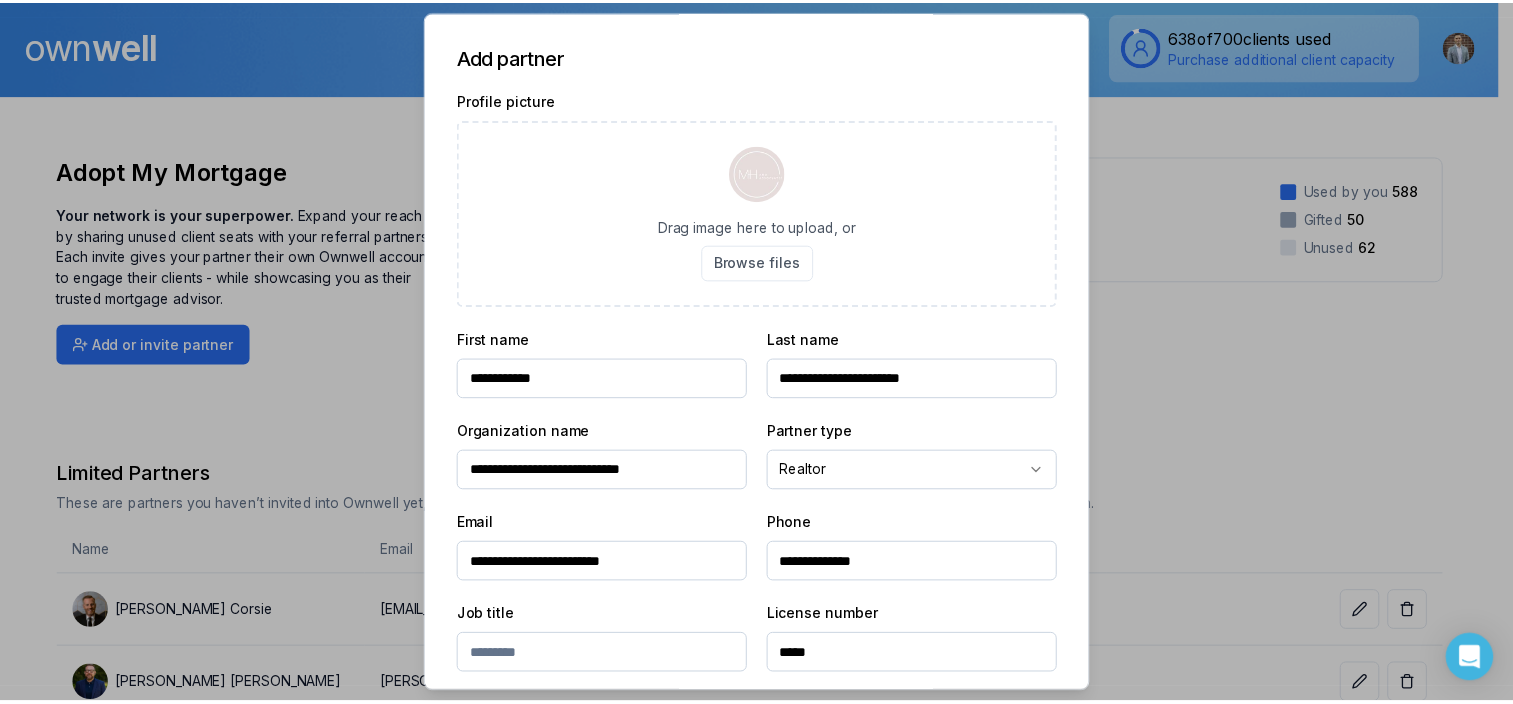 scroll, scrollTop: 465, scrollLeft: 0, axis: vertical 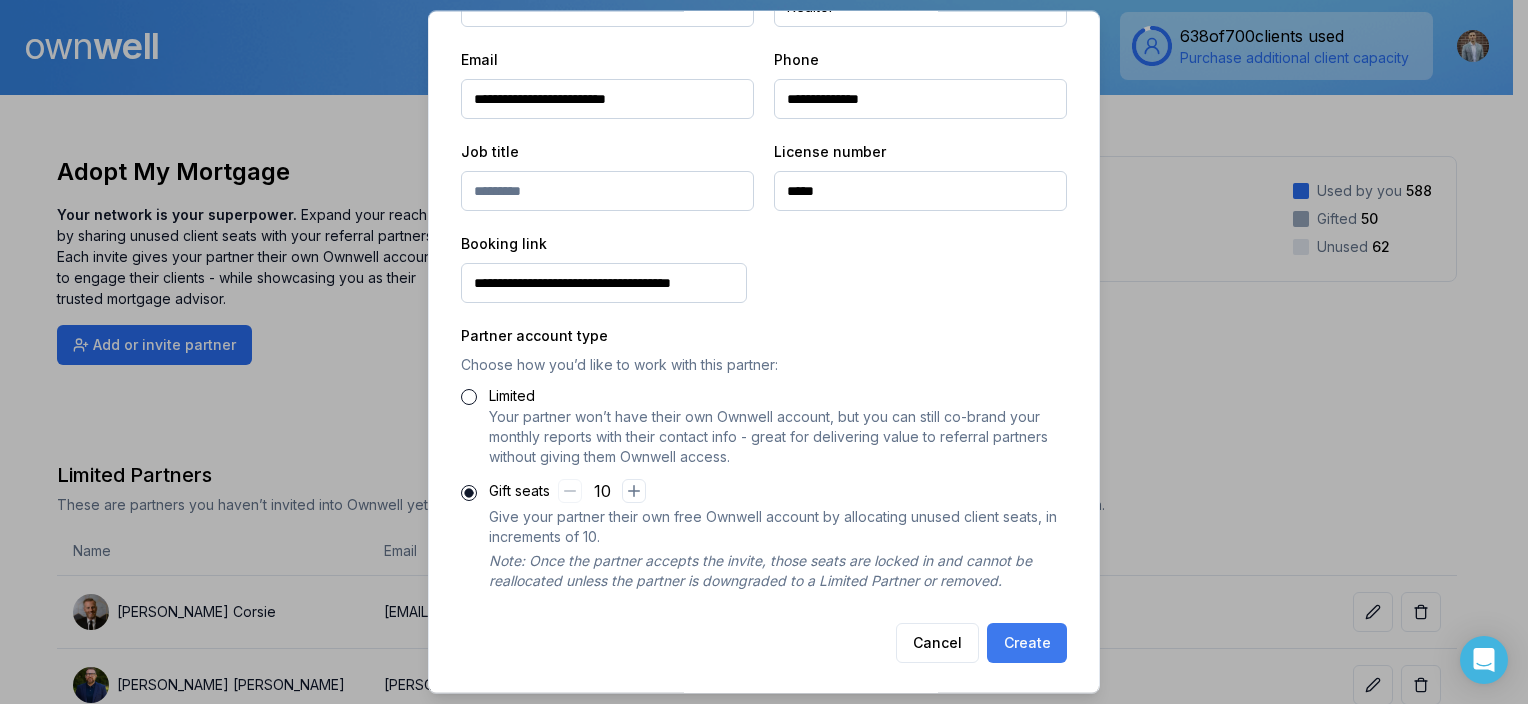 click on "Create" at bounding box center [1027, 643] 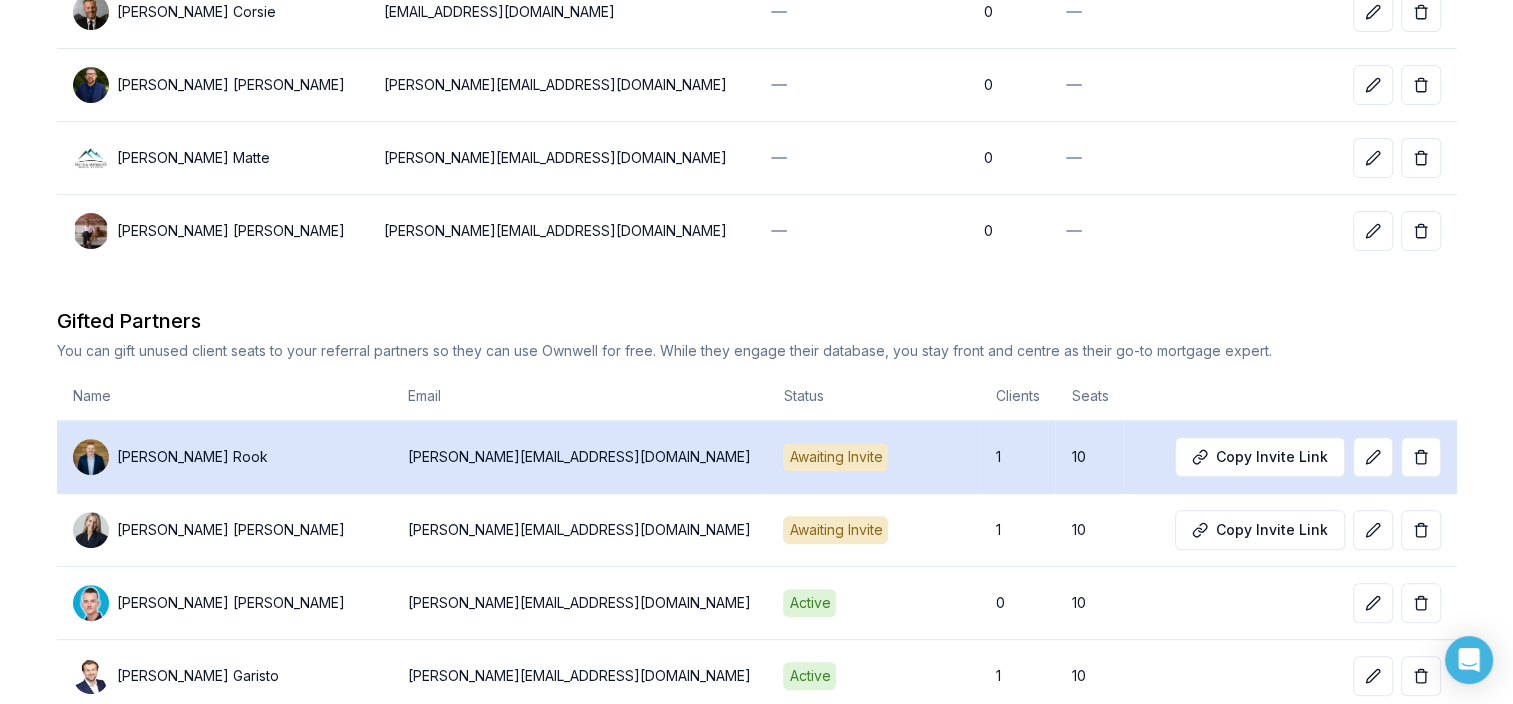 scroll, scrollTop: 832, scrollLeft: 0, axis: vertical 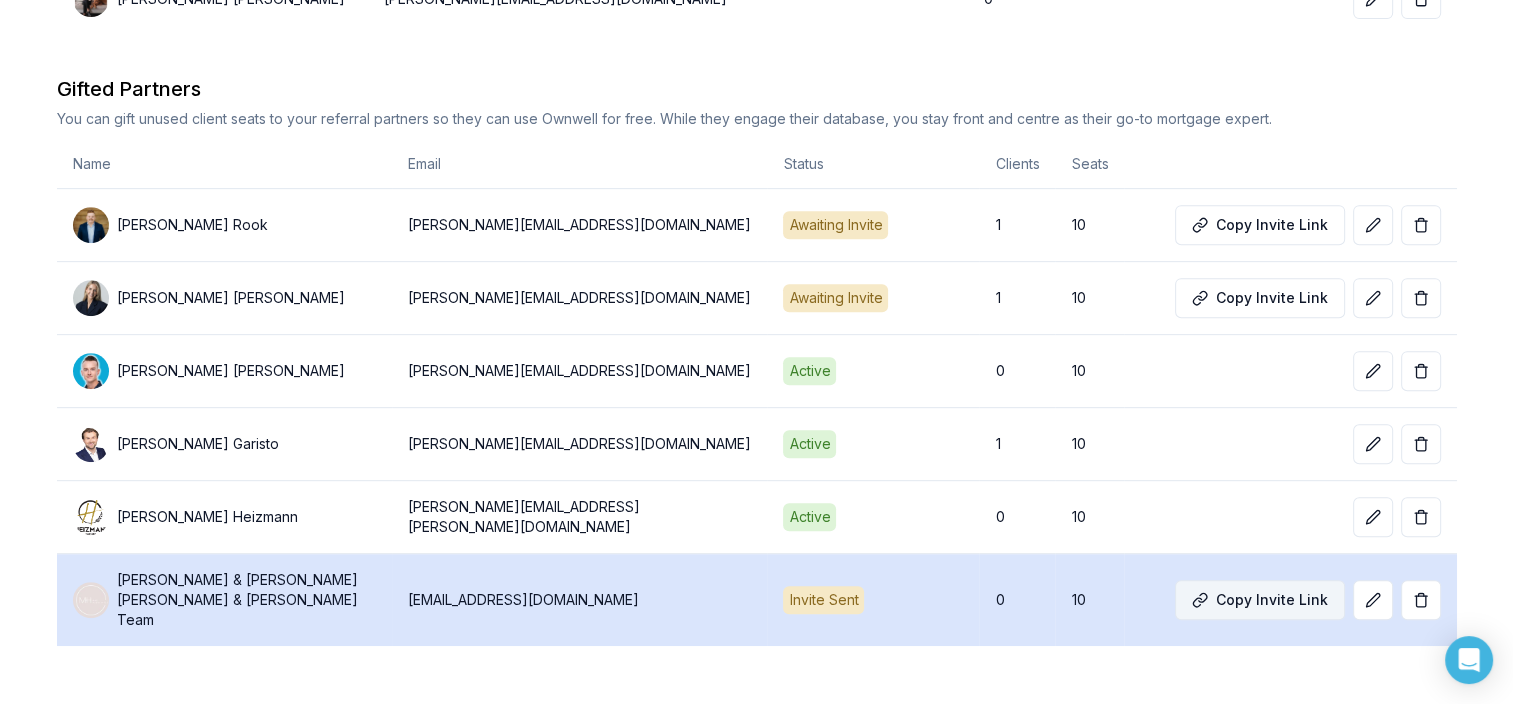 click on "Copy Invite Link" at bounding box center [1260, 600] 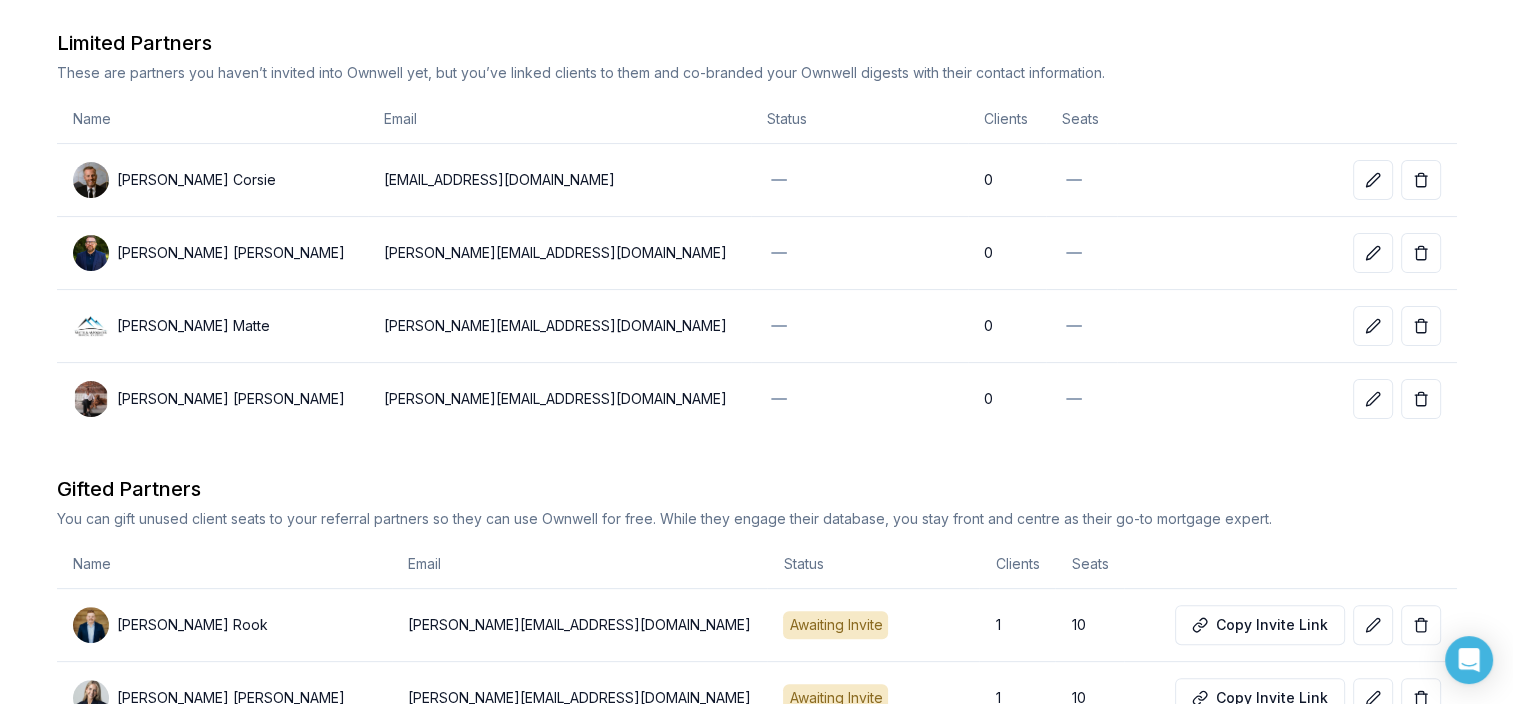 scroll, scrollTop: 232, scrollLeft: 0, axis: vertical 